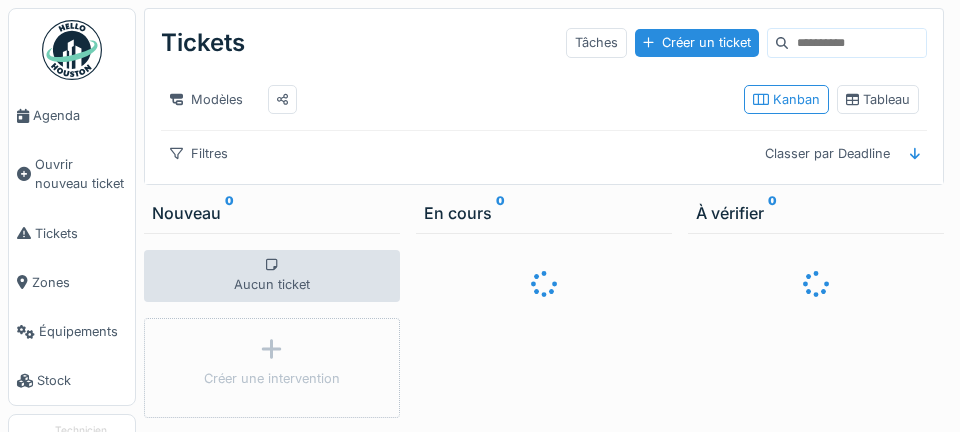 scroll, scrollTop: 0, scrollLeft: 0, axis: both 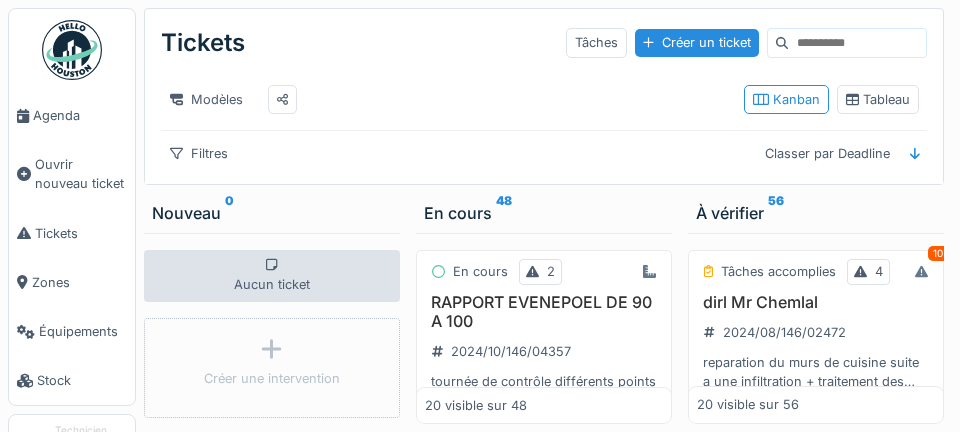 click on "Agenda" at bounding box center (80, 115) 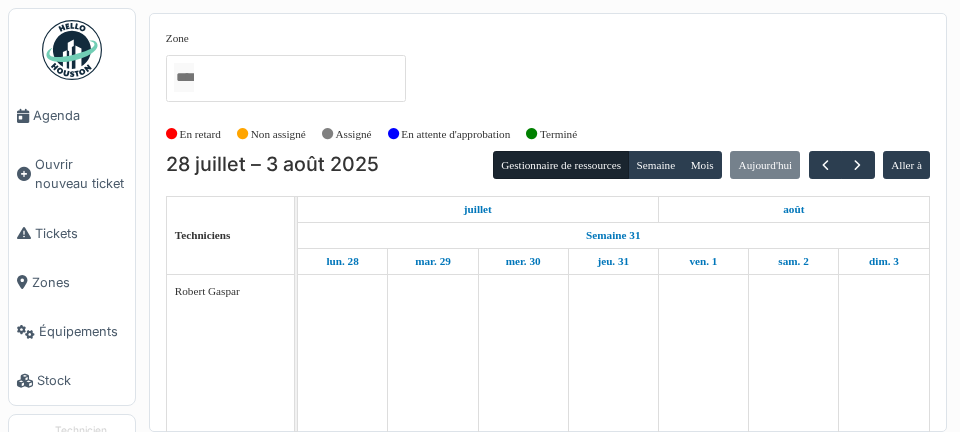 scroll, scrollTop: 0, scrollLeft: 0, axis: both 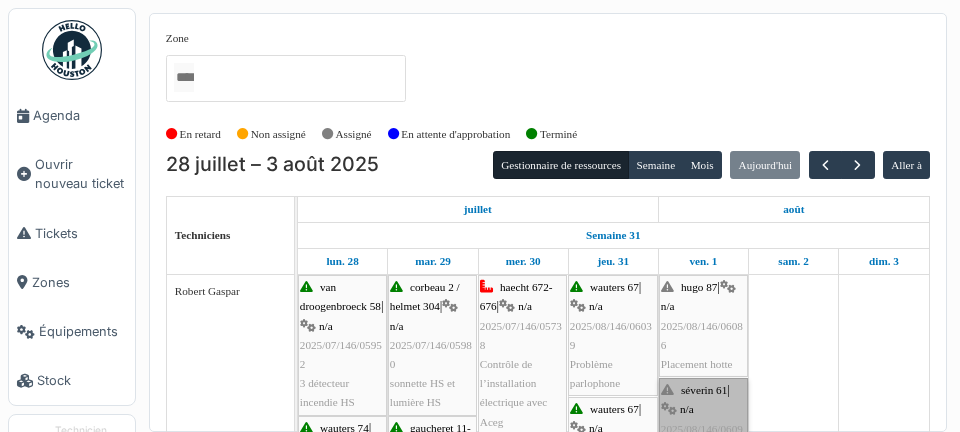 click on "[FIRST] 61
|     n/a
[DATE][NUMBER]
Remplacement de détecteur en cave" at bounding box center (703, 438) 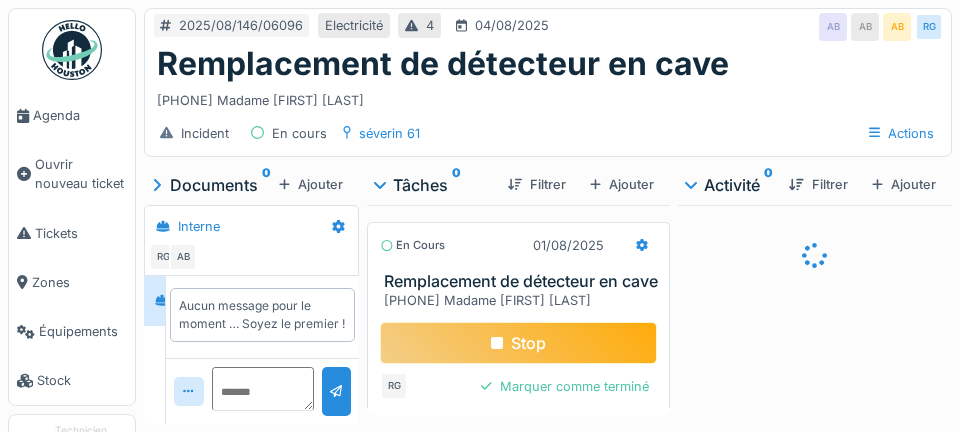 scroll, scrollTop: 0, scrollLeft: 0, axis: both 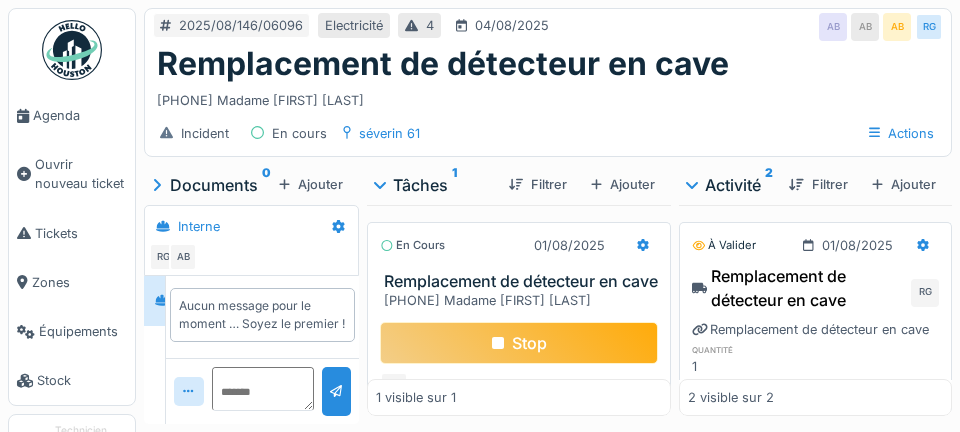 click at bounding box center (643, 245) 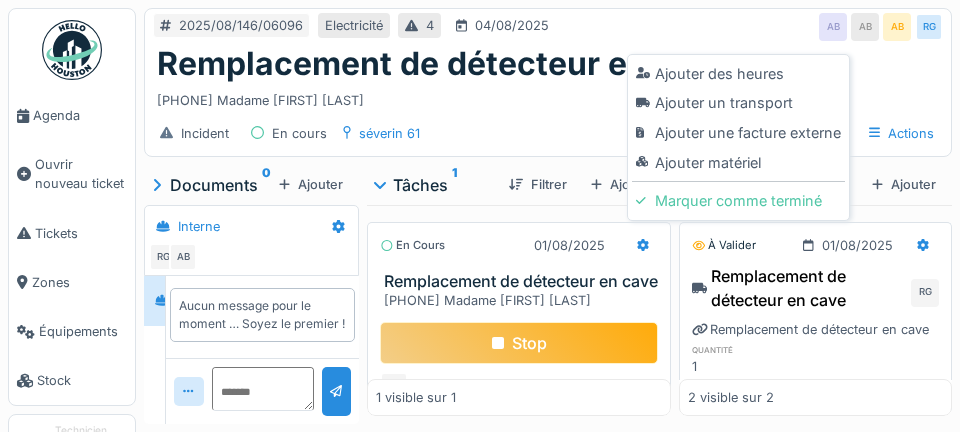 click on "Ajouter matériel" at bounding box center [738, 163] 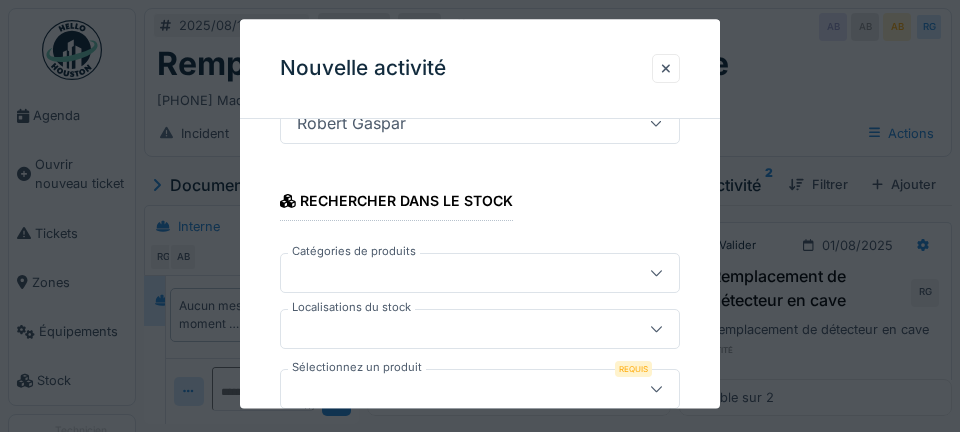 scroll, scrollTop: 318, scrollLeft: 0, axis: vertical 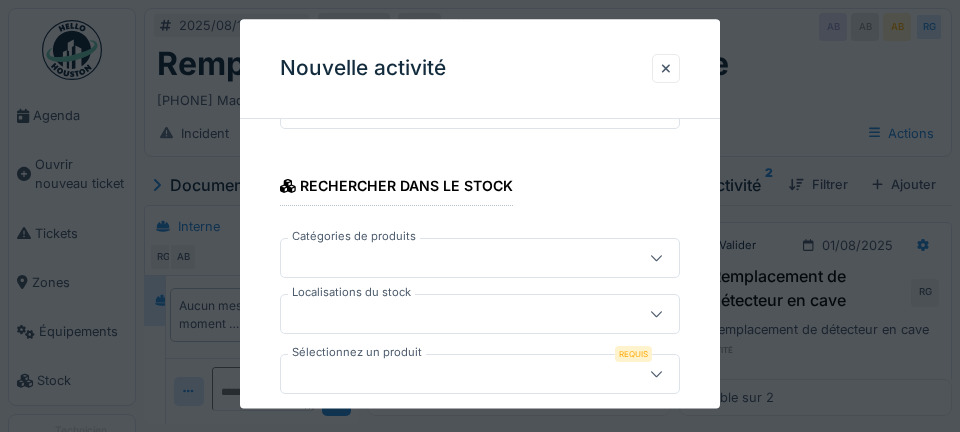 click on "Localisations du stock" at bounding box center [351, 292] 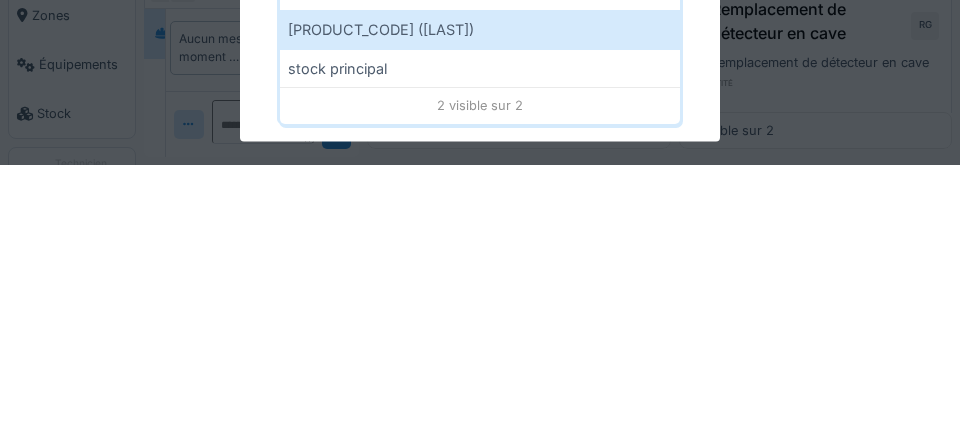 click on "1-XCE-549 (ROBERT)" at bounding box center (480, 297) 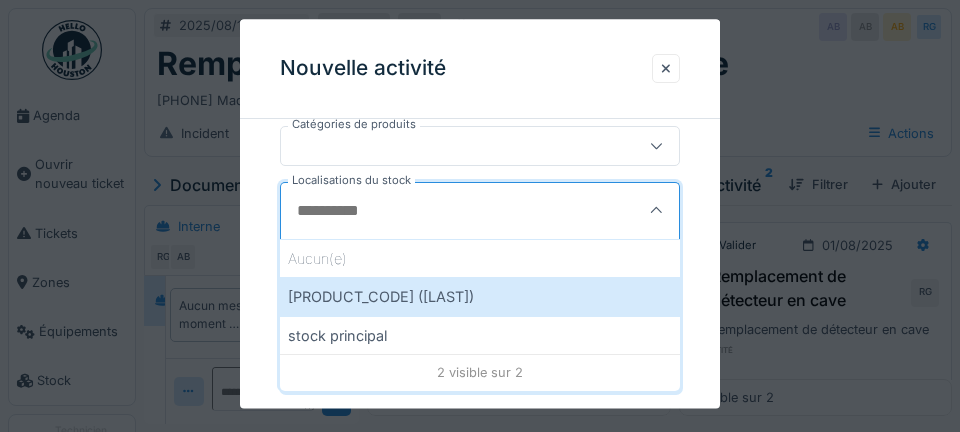 scroll, scrollTop: 423, scrollLeft: 0, axis: vertical 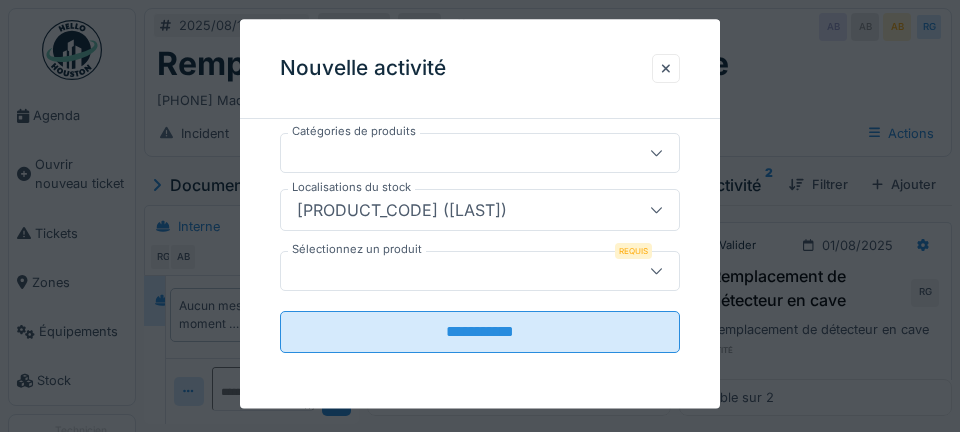 click at bounding box center (460, 271) 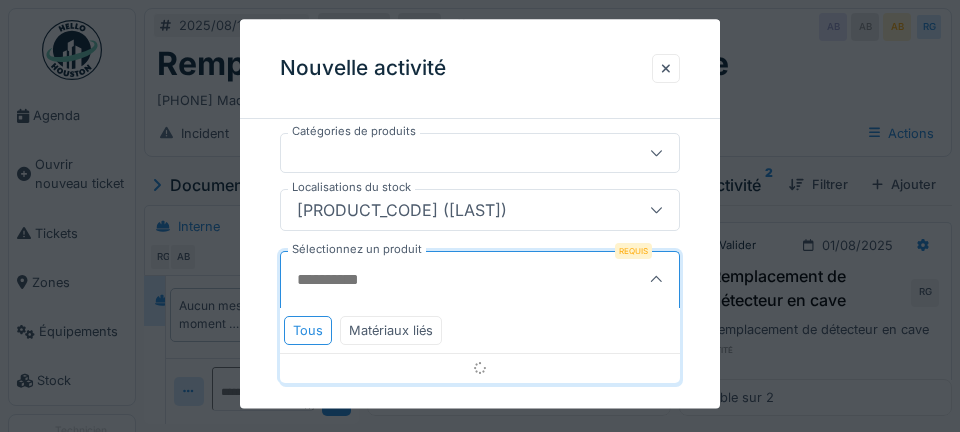 scroll, scrollTop: 430, scrollLeft: 0, axis: vertical 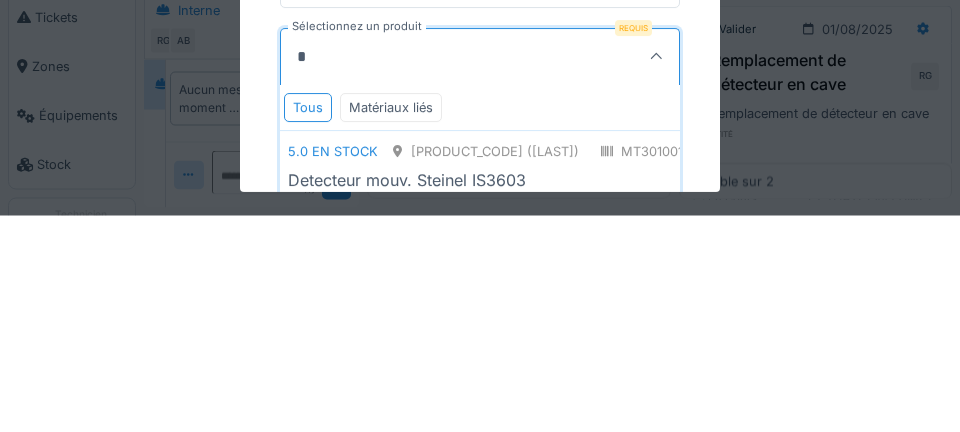 type on "*********" 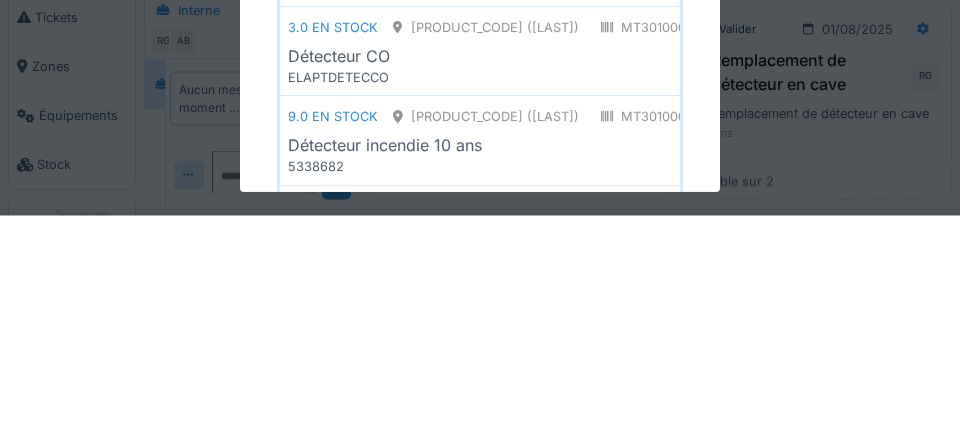 scroll, scrollTop: 583, scrollLeft: 0, axis: vertical 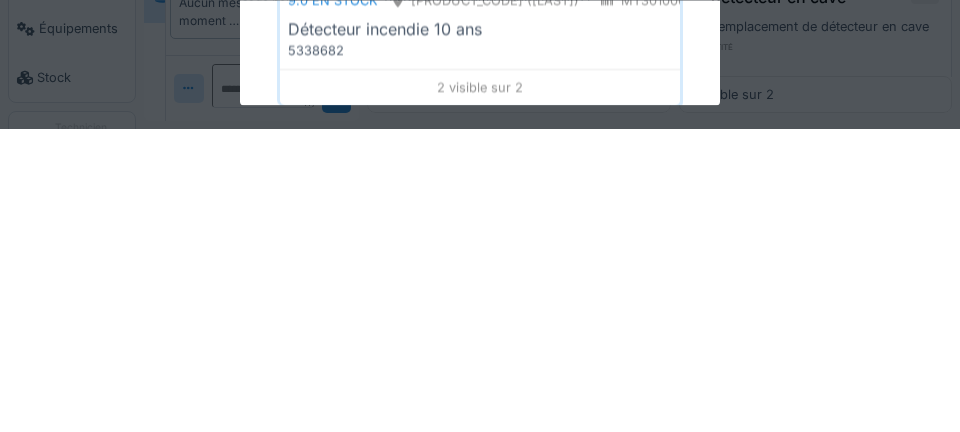 click on "Détecteur incendie 10 ans" at bounding box center (722, 333) 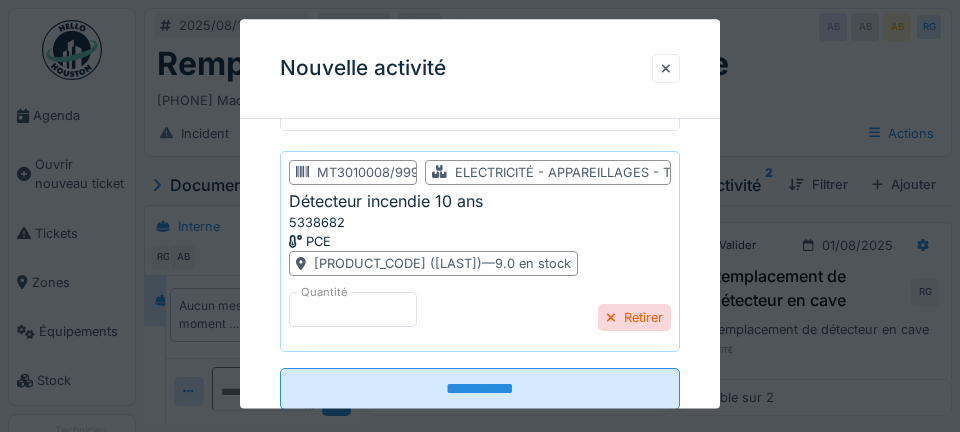 click on "**********" at bounding box center [480, 389] 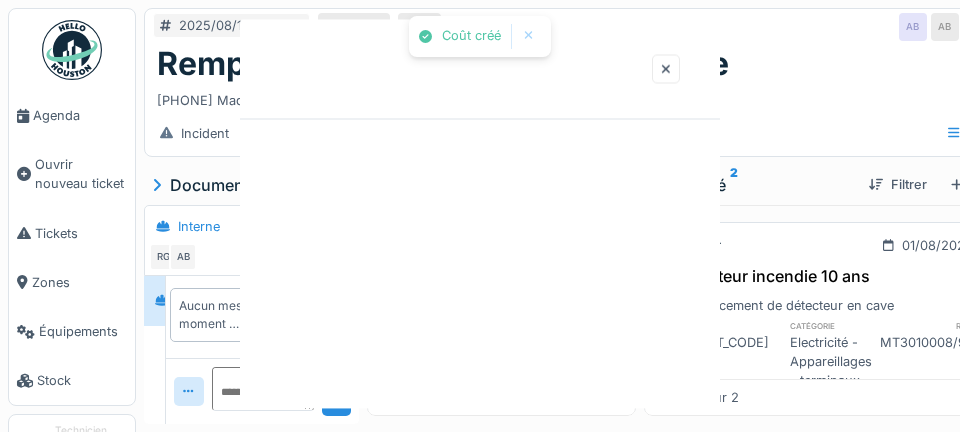scroll, scrollTop: 0, scrollLeft: 0, axis: both 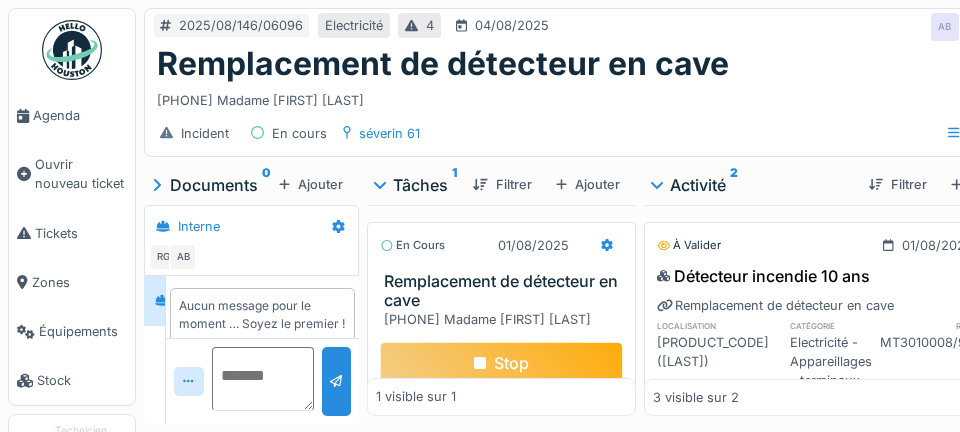 click at bounding box center [263, 379] 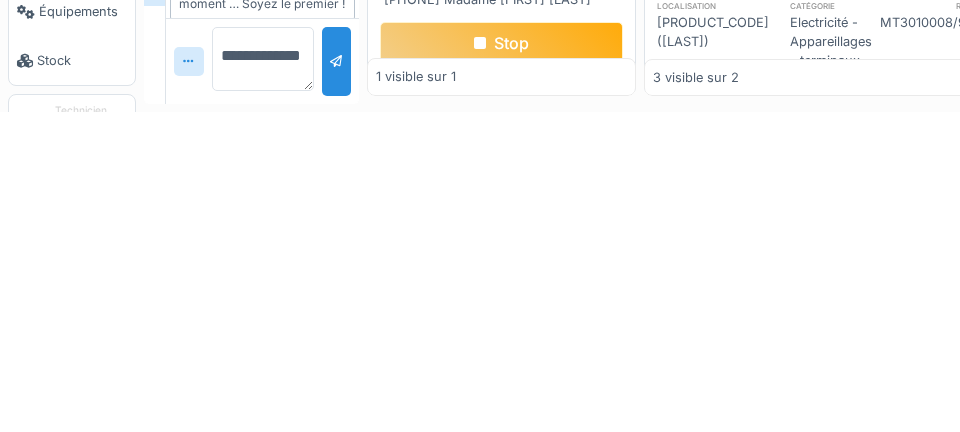 scroll, scrollTop: 72, scrollLeft: 0, axis: vertical 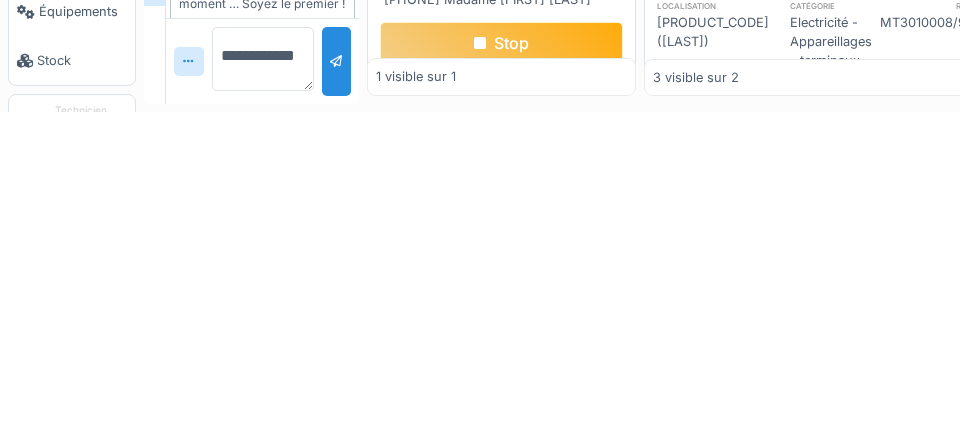 type on "**********" 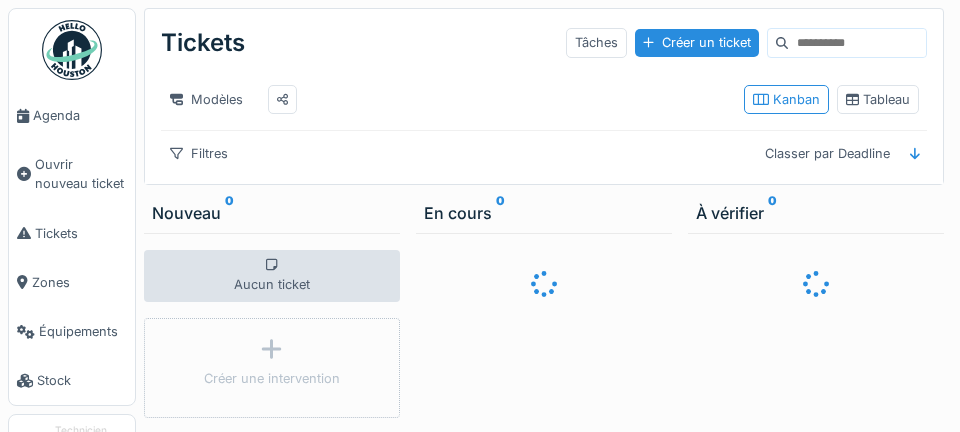 scroll, scrollTop: 0, scrollLeft: 0, axis: both 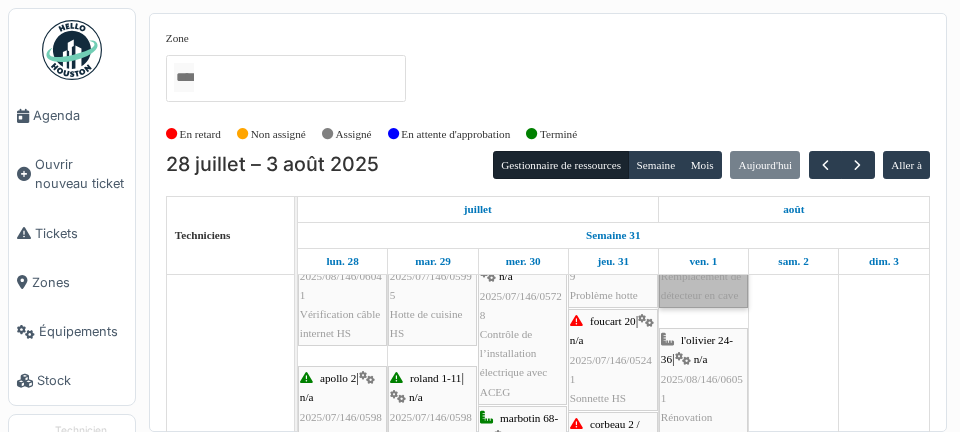 click on "séverin 61
|     n/a
2025/08/146/06096
Remplacement de détecteur en cave" at bounding box center (703, 247) 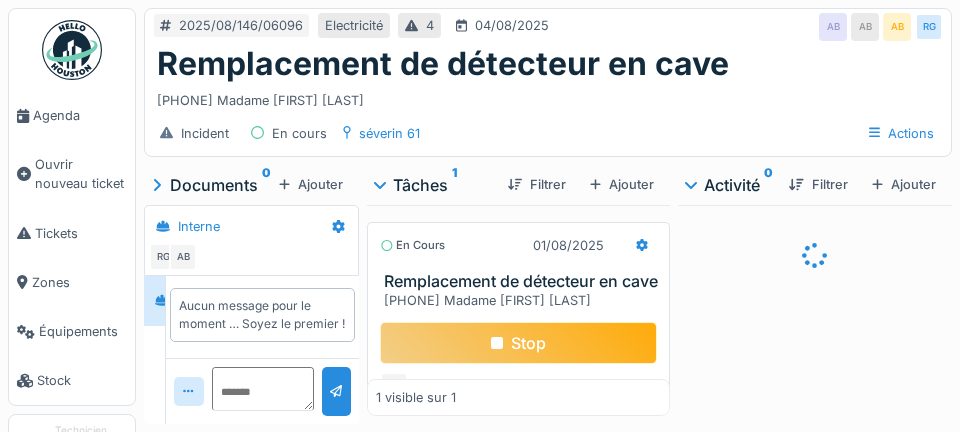scroll, scrollTop: 0, scrollLeft: 0, axis: both 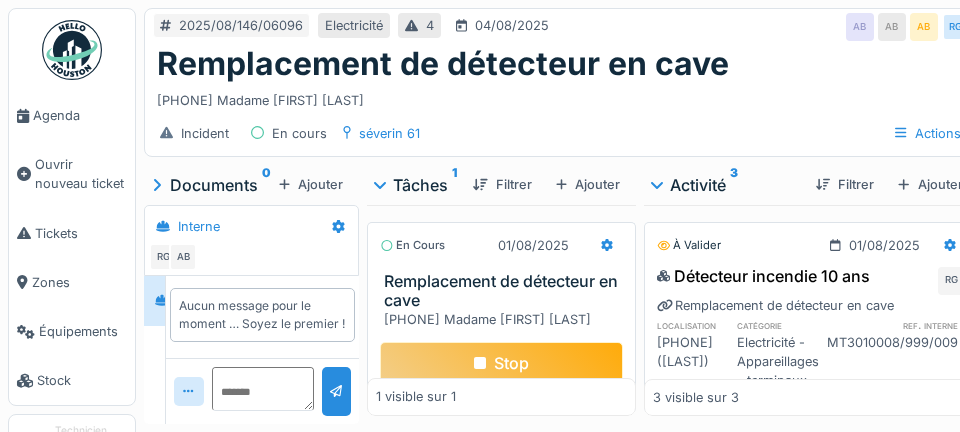 click on "Ajouter" at bounding box center [311, 184] 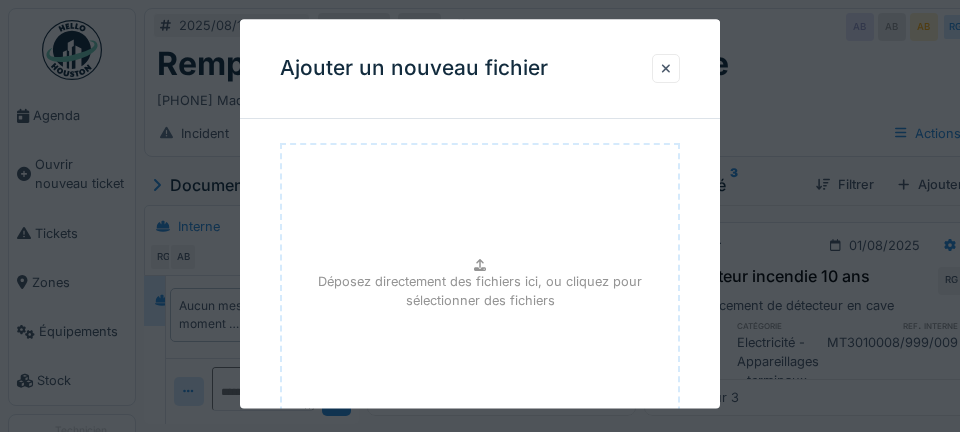 click on "Déposez directement des fichiers ici, ou cliquez pour sélectionner des fichiers" at bounding box center (480, 292) 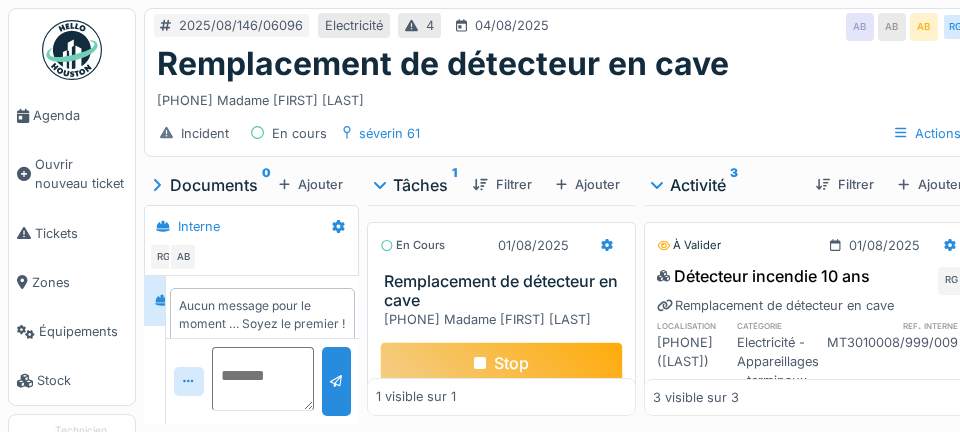 click at bounding box center (263, 379) 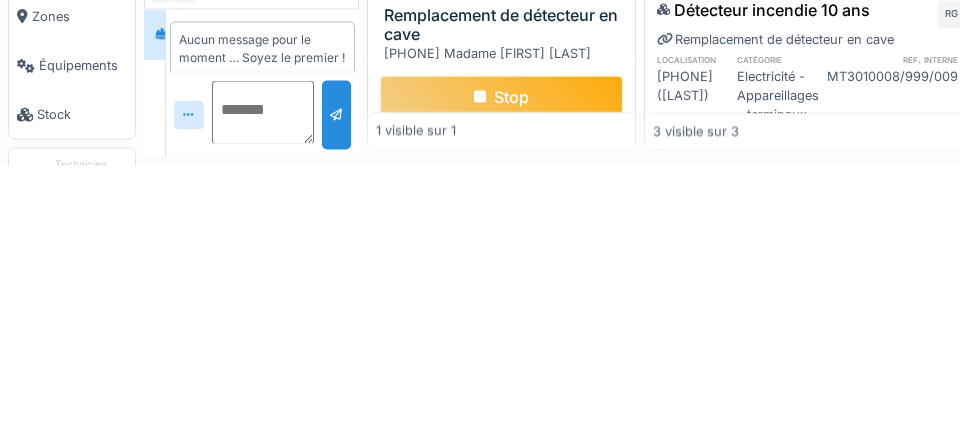 scroll, scrollTop: 96, scrollLeft: 0, axis: vertical 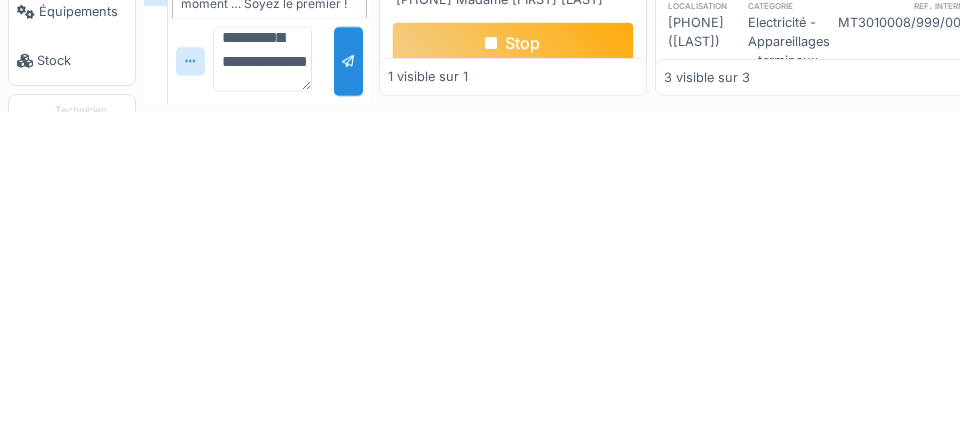 type on "**********" 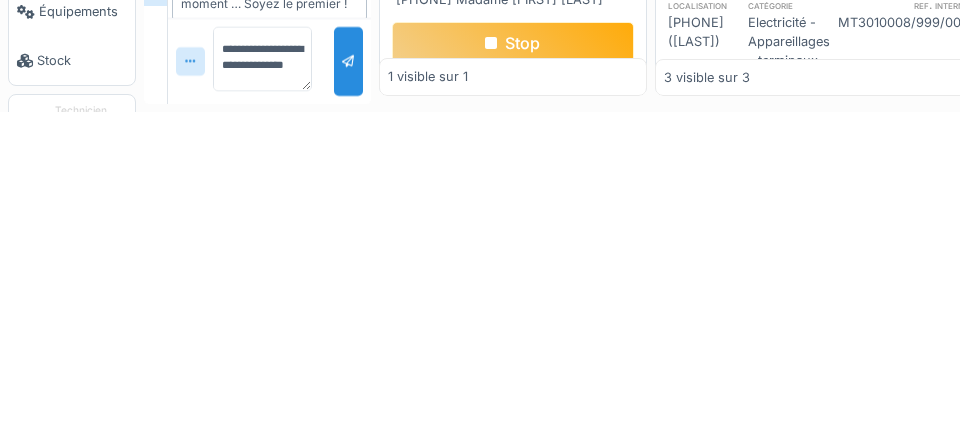 click at bounding box center (348, 381) 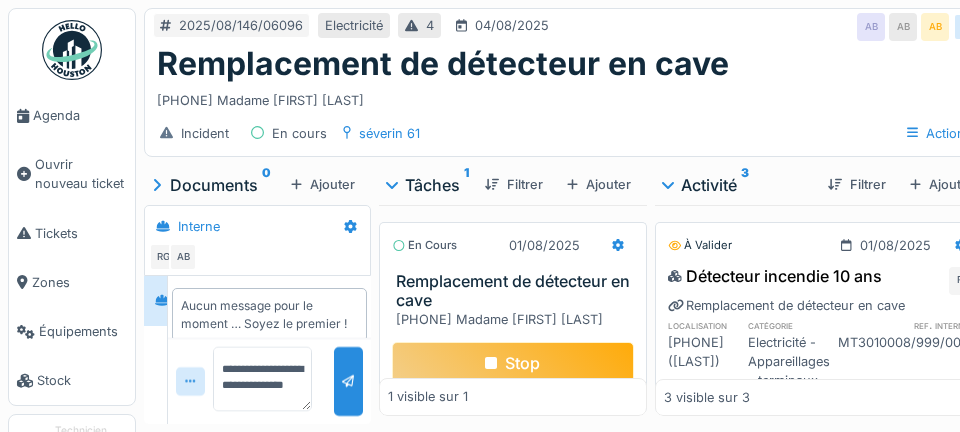 scroll, scrollTop: 0, scrollLeft: 0, axis: both 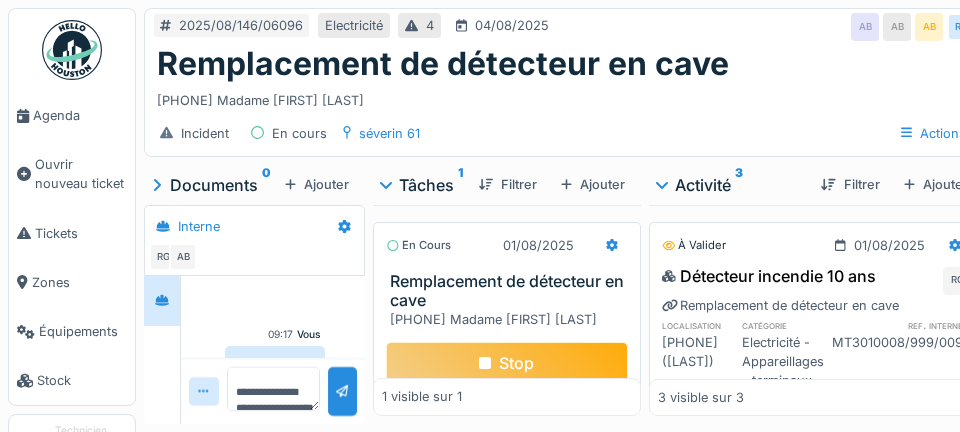 click on "Stop" at bounding box center [507, 363] 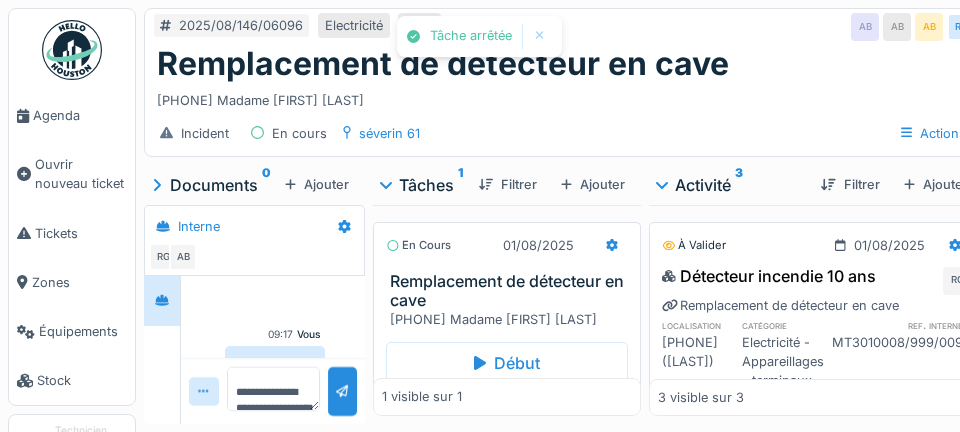 click on "Marquer comme terminé" at bounding box center (536, 405) 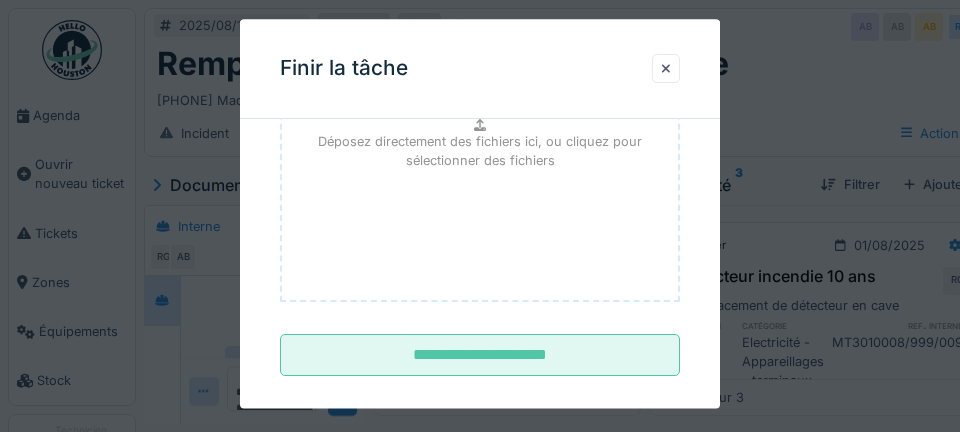scroll, scrollTop: 328, scrollLeft: 0, axis: vertical 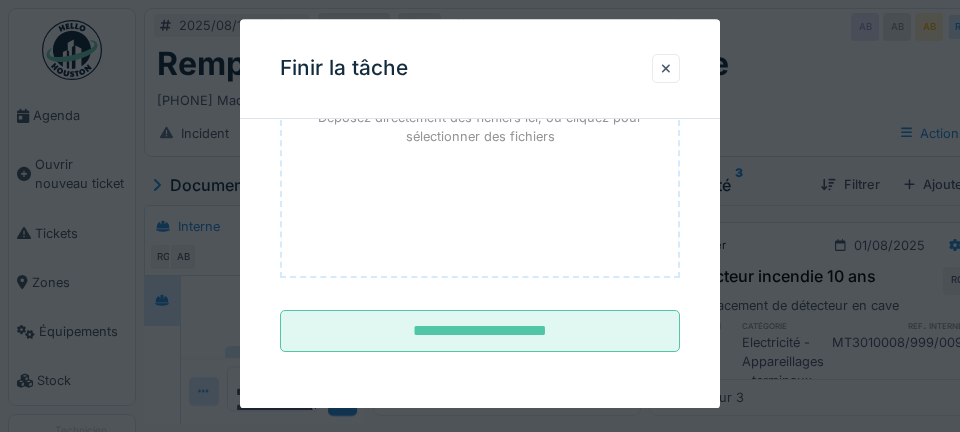 click on "**********" at bounding box center (480, 332) 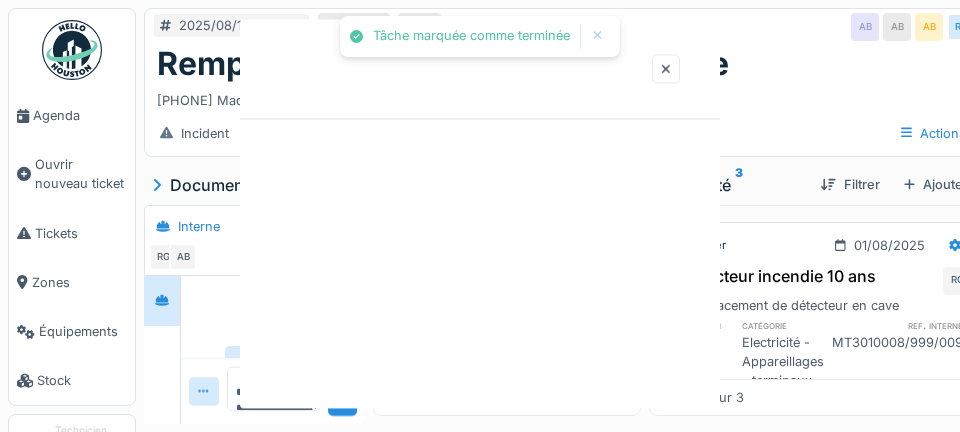 scroll, scrollTop: 0, scrollLeft: 0, axis: both 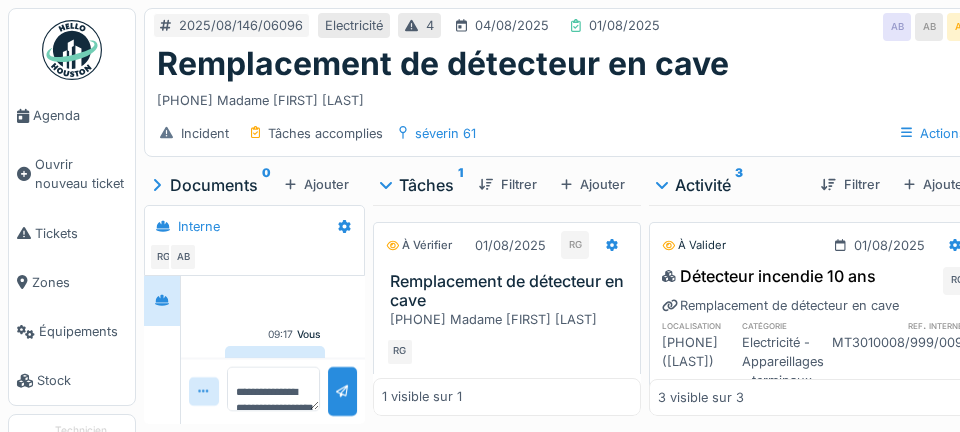 click on "Ajouter" at bounding box center [936, 184] 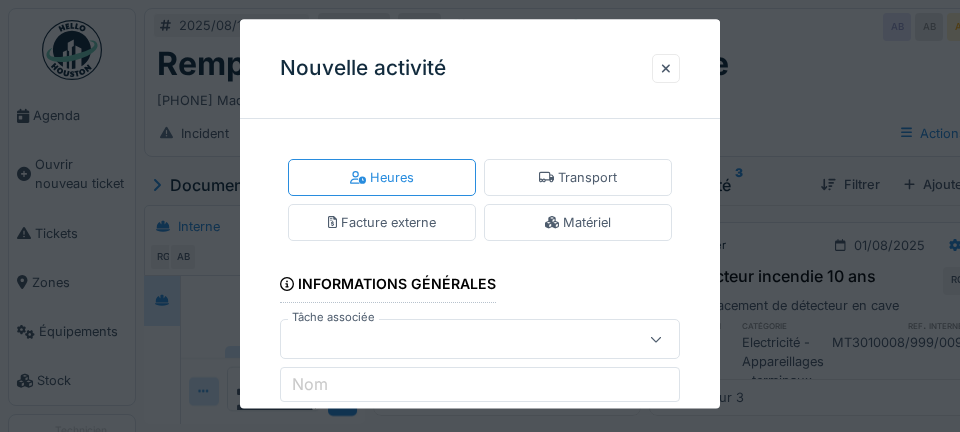 scroll, scrollTop: 0, scrollLeft: 0, axis: both 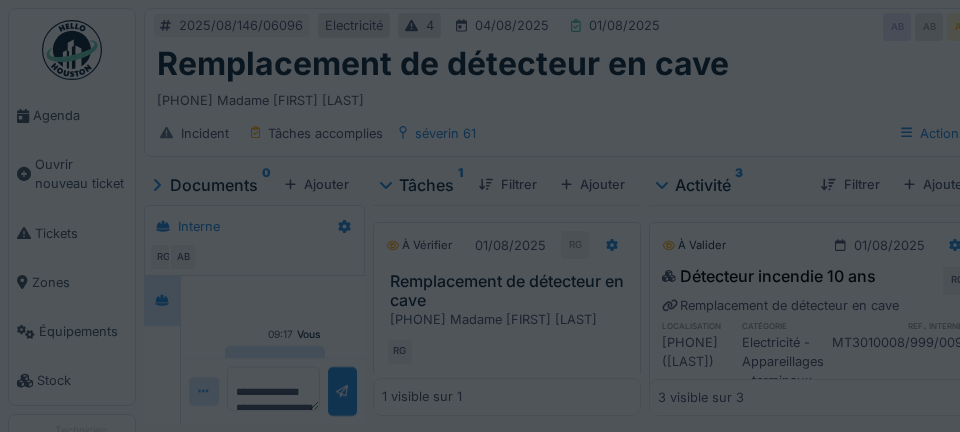 click on "Agenda" at bounding box center [80, 115] 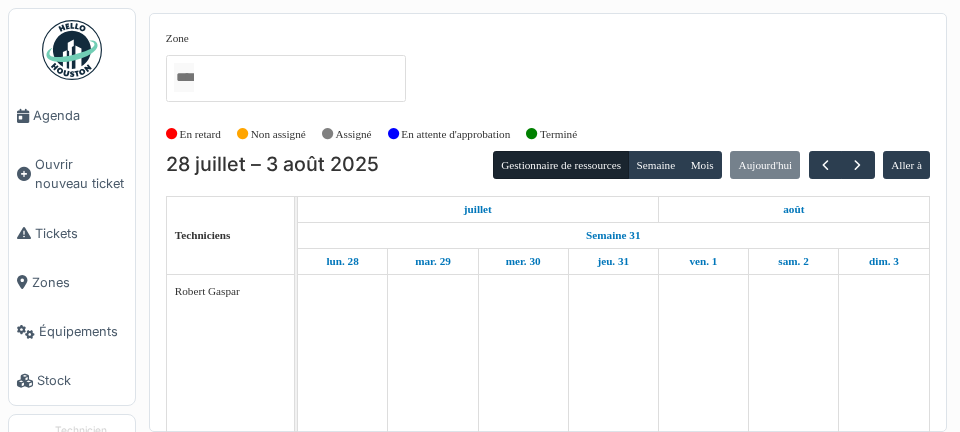 scroll, scrollTop: 0, scrollLeft: 0, axis: both 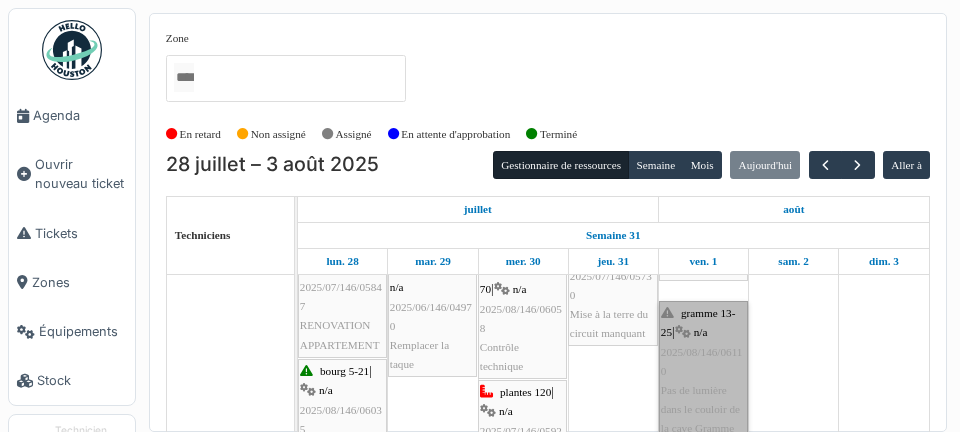 click on "gramme 13-25
|     n/a
2025/08/146/06110
Pas de lumière dans le couloir de la cave Gramme 21." at bounding box center (703, 381) 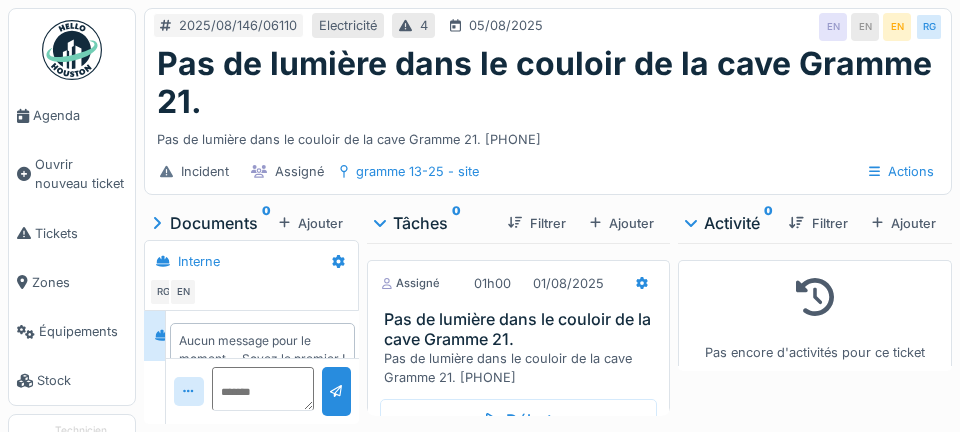 scroll, scrollTop: 0, scrollLeft: 0, axis: both 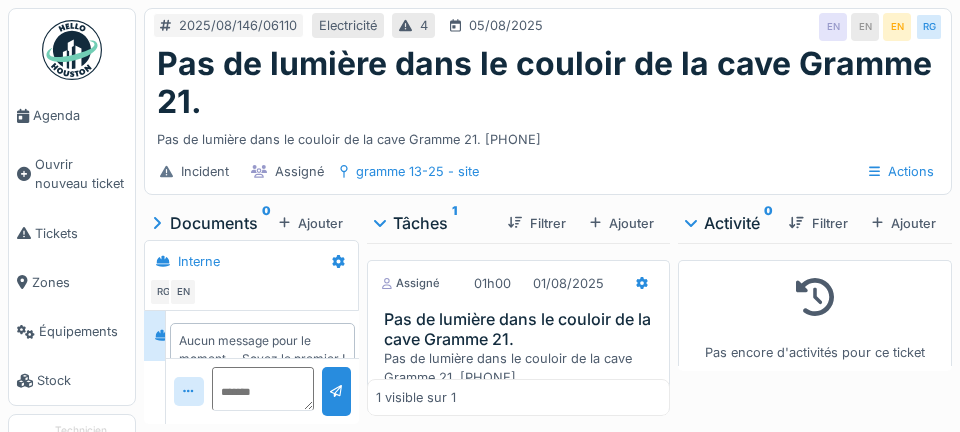 click on "Début" at bounding box center (518, 420) 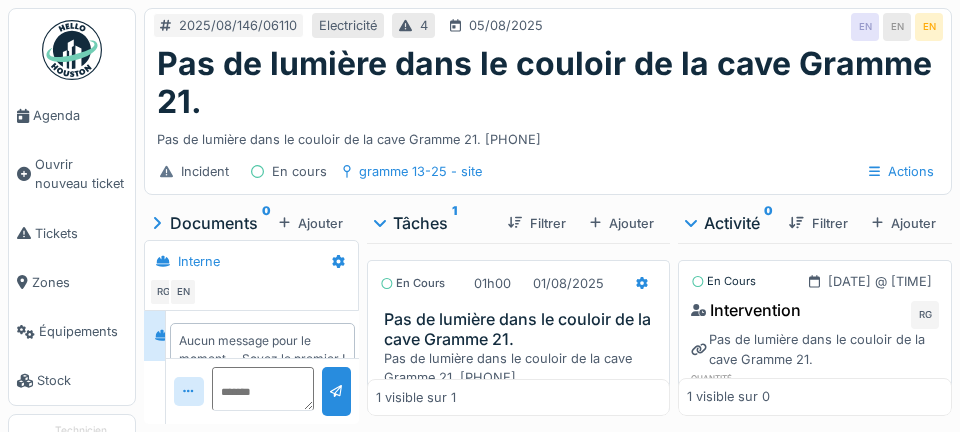 click 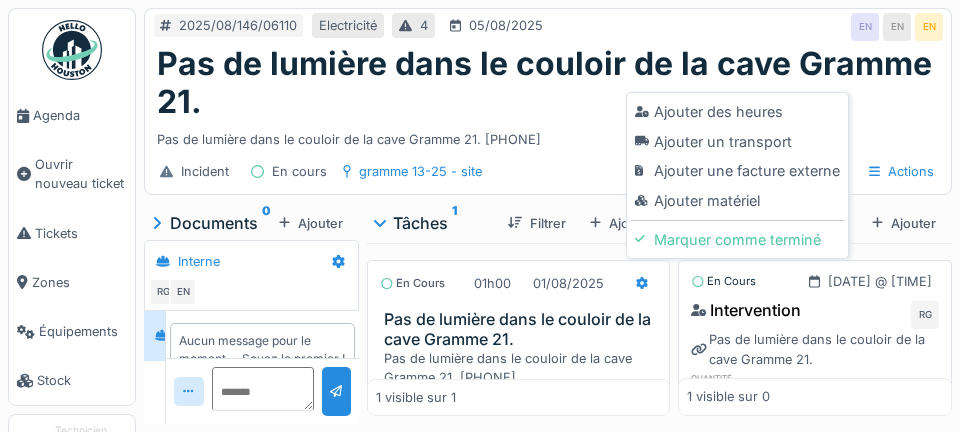 click on "Ajouter un transport" at bounding box center (737, 142) 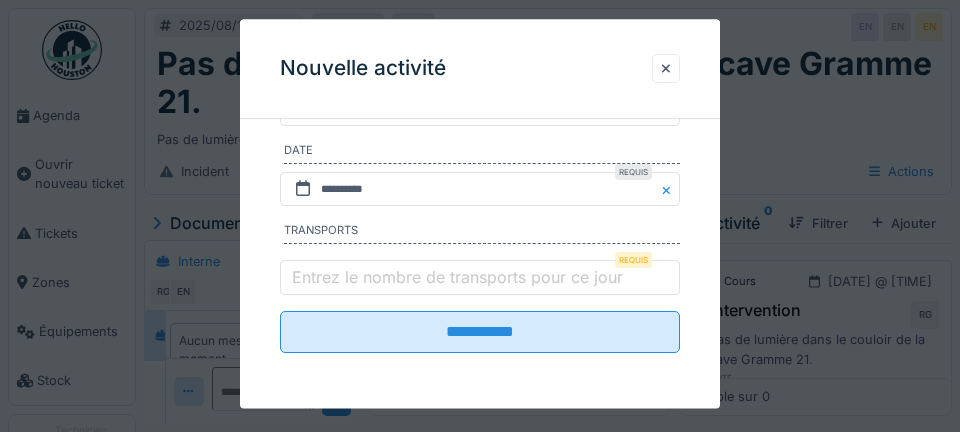 scroll, scrollTop: 403, scrollLeft: 0, axis: vertical 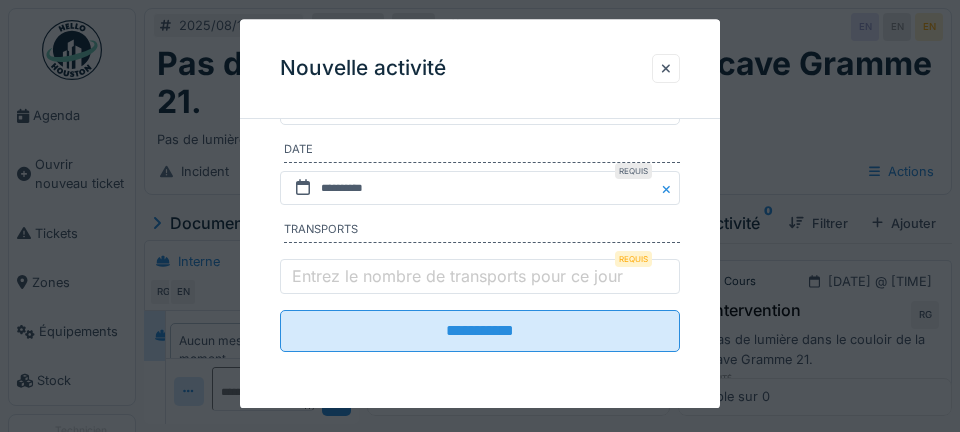 click on "Entrez le nombre de transports pour ce jour" at bounding box center [457, 276] 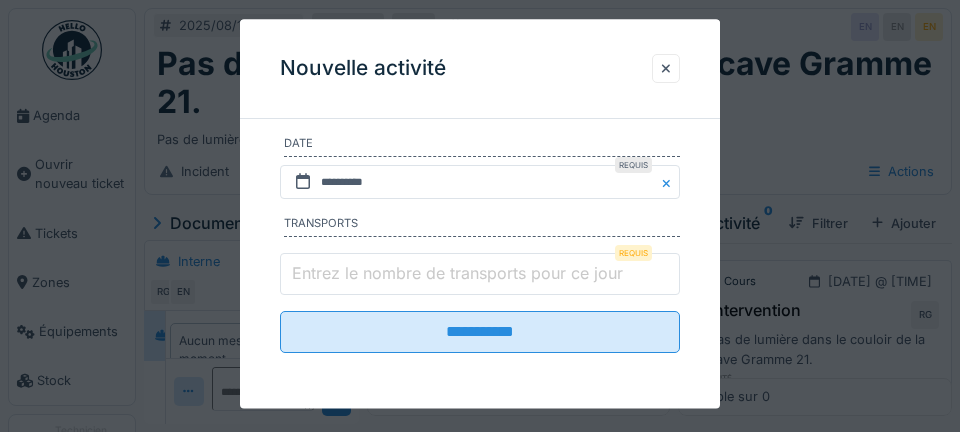 click on "Entrez le nombre de transports pour ce jour" at bounding box center (480, 275) 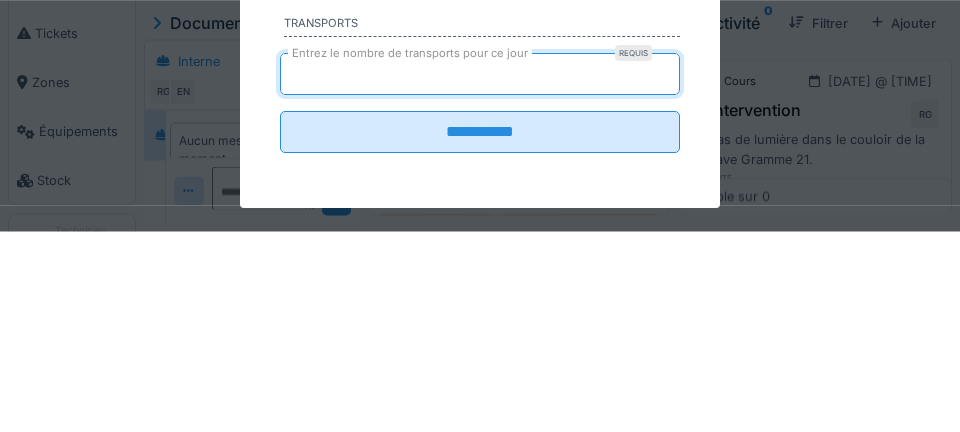 type on "*" 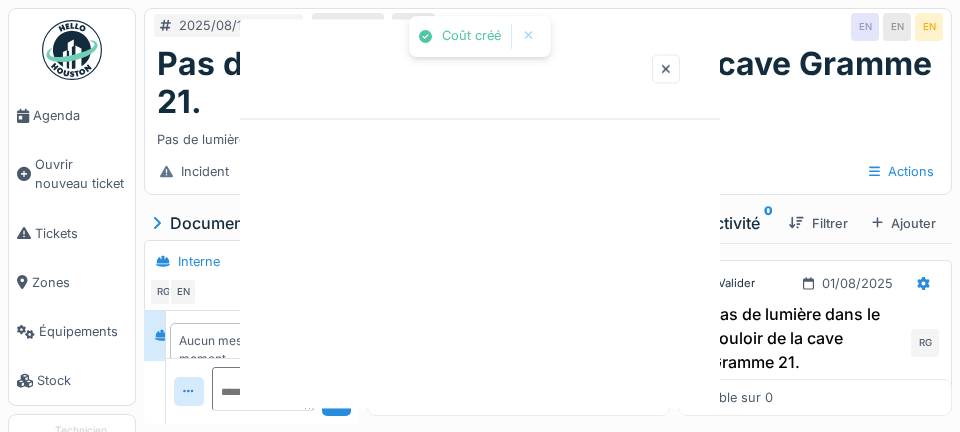 scroll, scrollTop: 0, scrollLeft: 0, axis: both 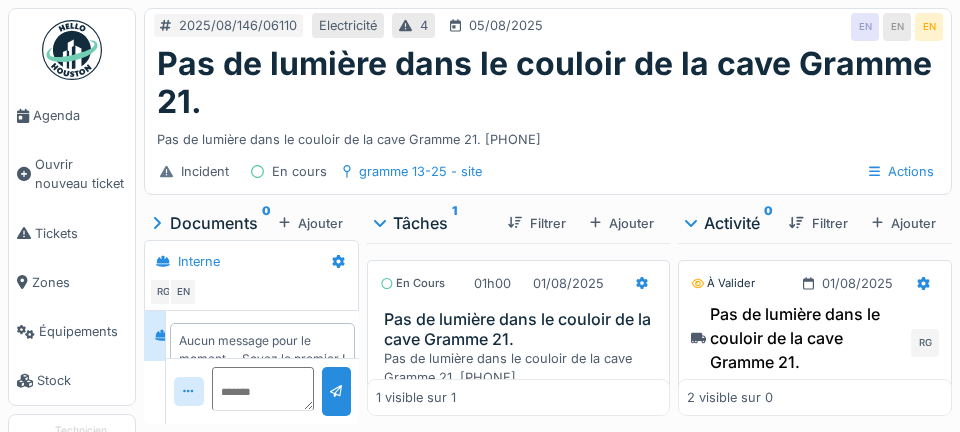 click on "Agenda" at bounding box center (80, 115) 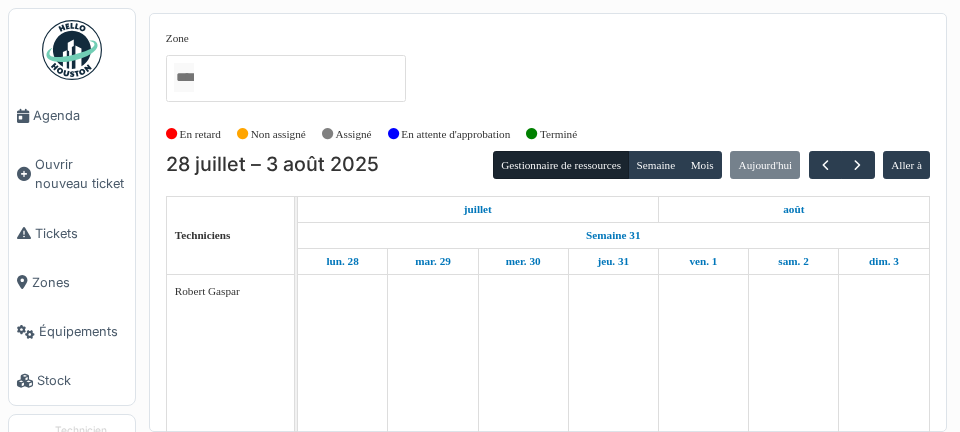scroll, scrollTop: 0, scrollLeft: 0, axis: both 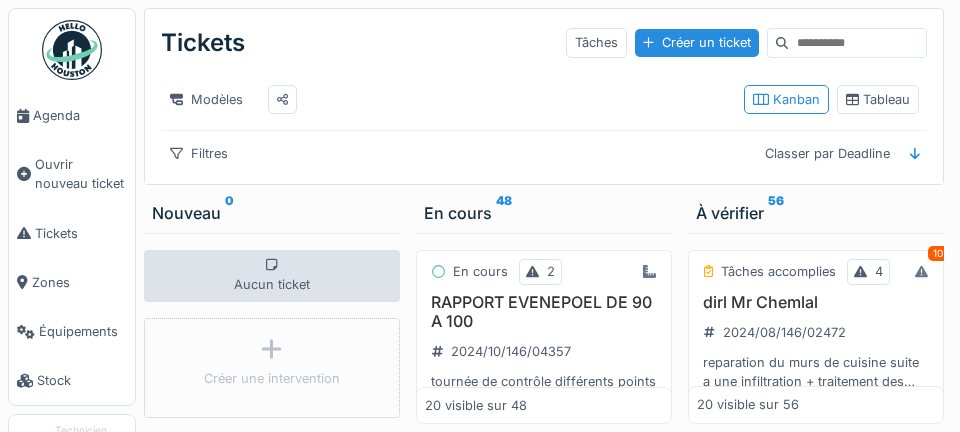 click on "Agenda" at bounding box center [72, 115] 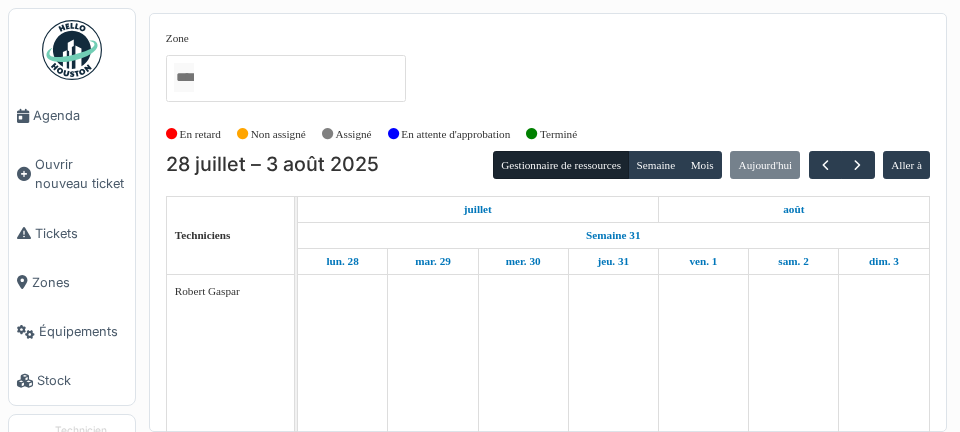 scroll, scrollTop: 0, scrollLeft: 0, axis: both 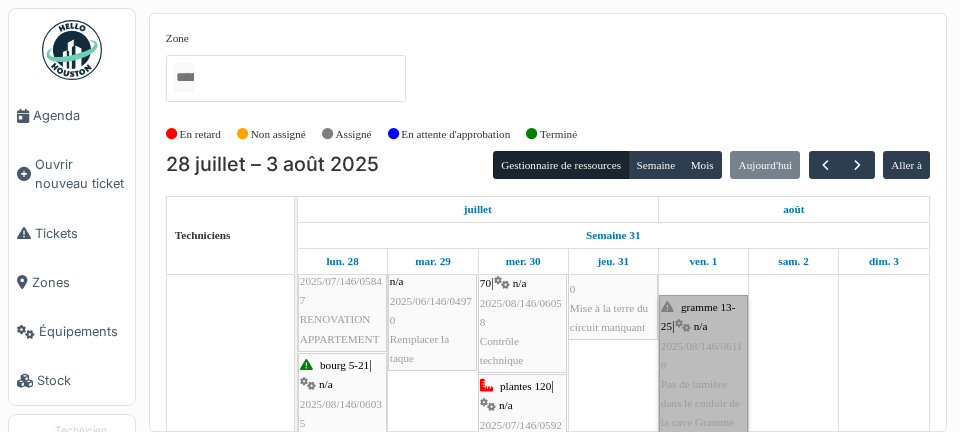 click on "gramme 13-25
|     n/a
2025/08/146/06110
Pas de lumière dans le couloir de la cave Gramme 21." at bounding box center [703, 375] 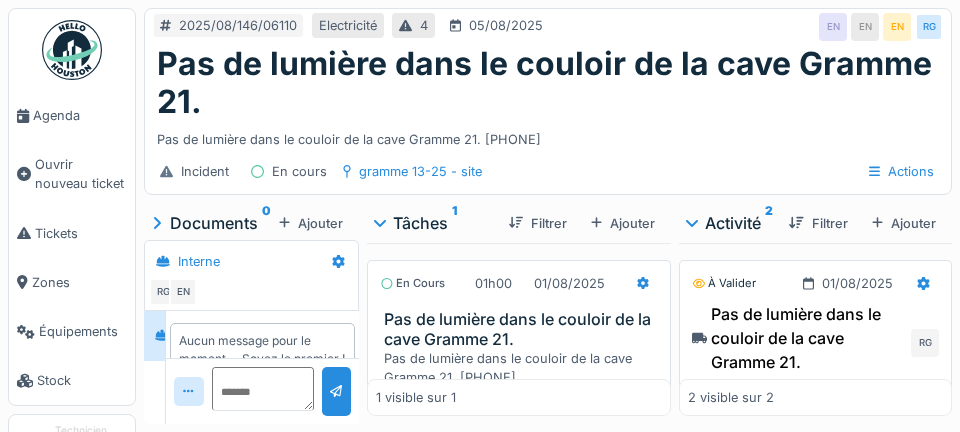 scroll, scrollTop: 0, scrollLeft: 0, axis: both 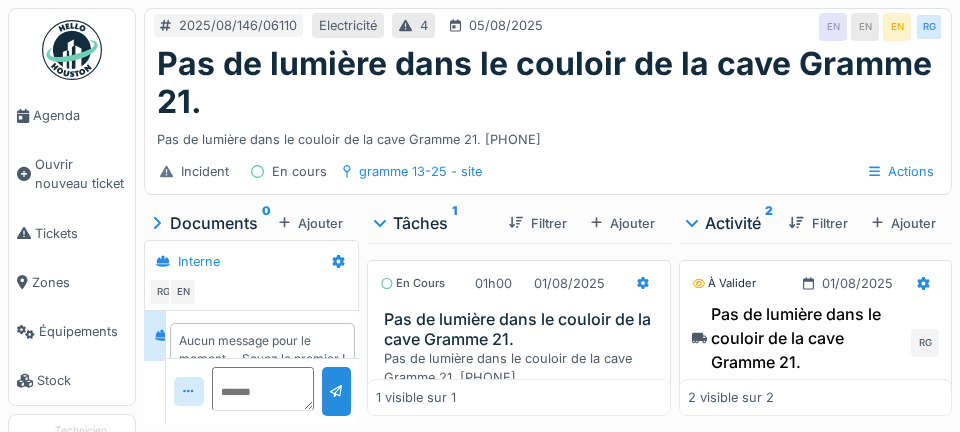 click at bounding box center (643, 283) 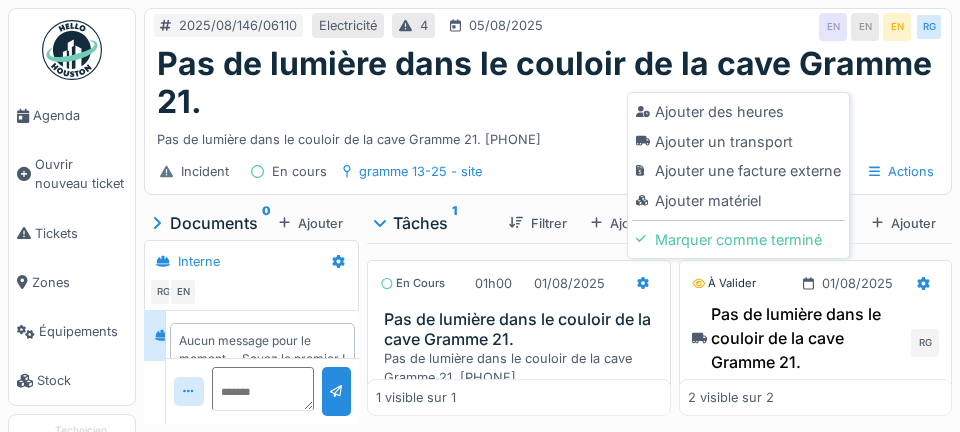 click on "Ajouter matériel" at bounding box center (738, 201) 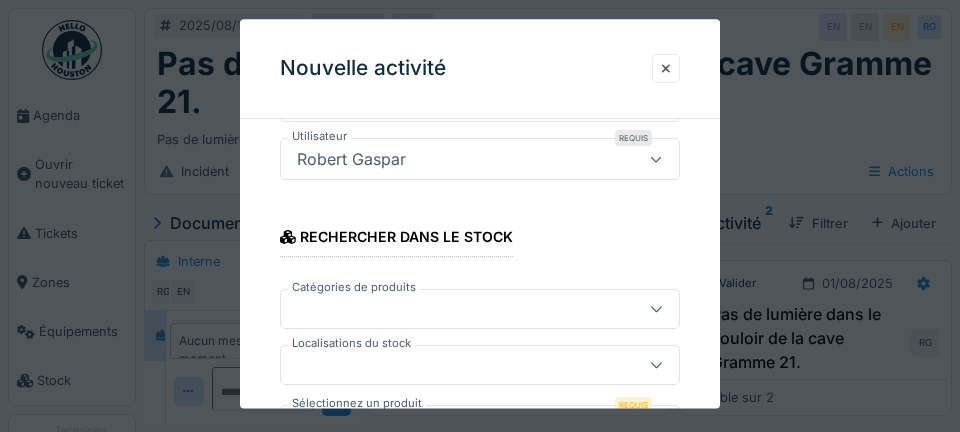 scroll, scrollTop: 311, scrollLeft: 0, axis: vertical 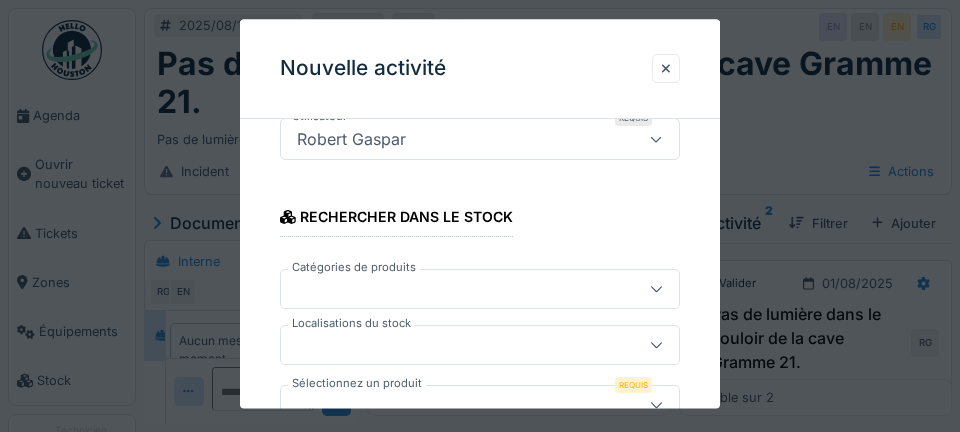 click at bounding box center [460, 345] 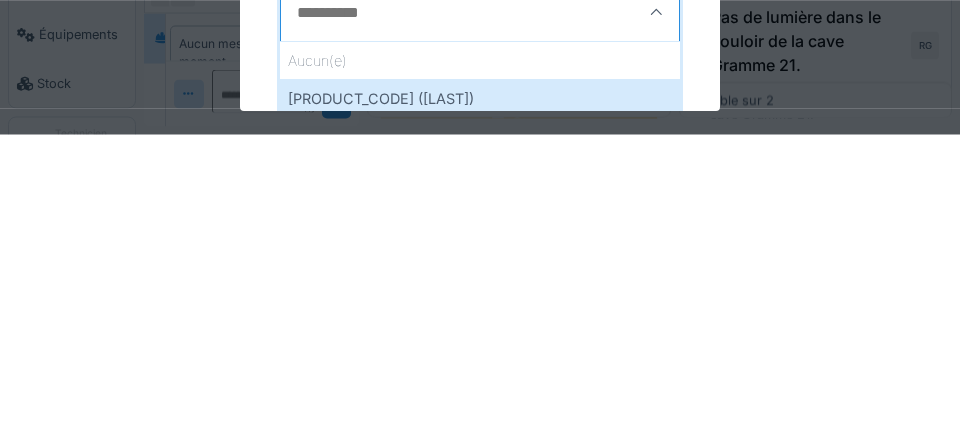 scroll, scrollTop: 355, scrollLeft: 0, axis: vertical 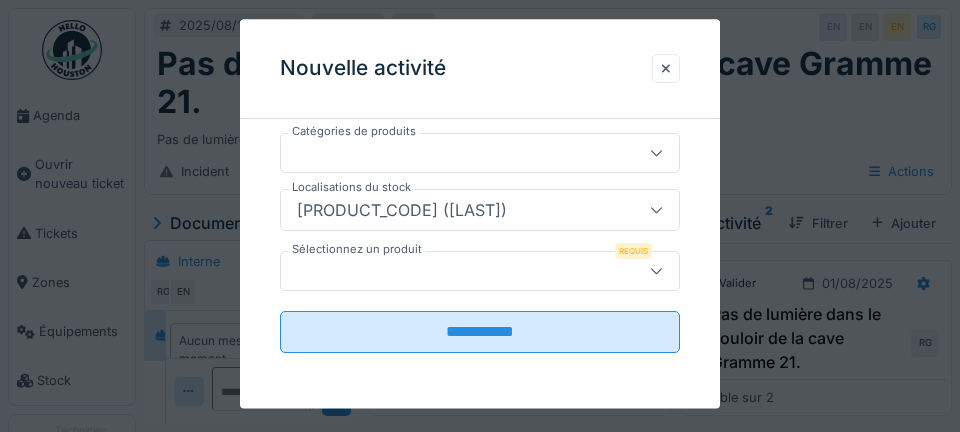 click at bounding box center [460, 271] 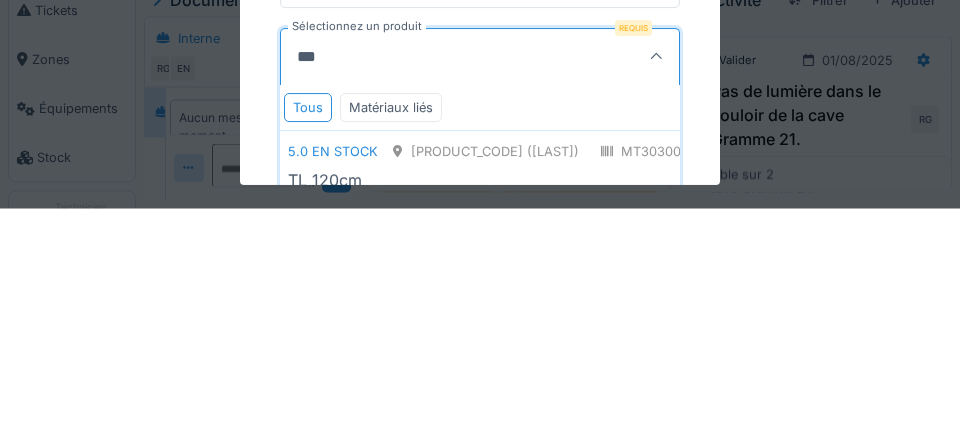 type on "**" 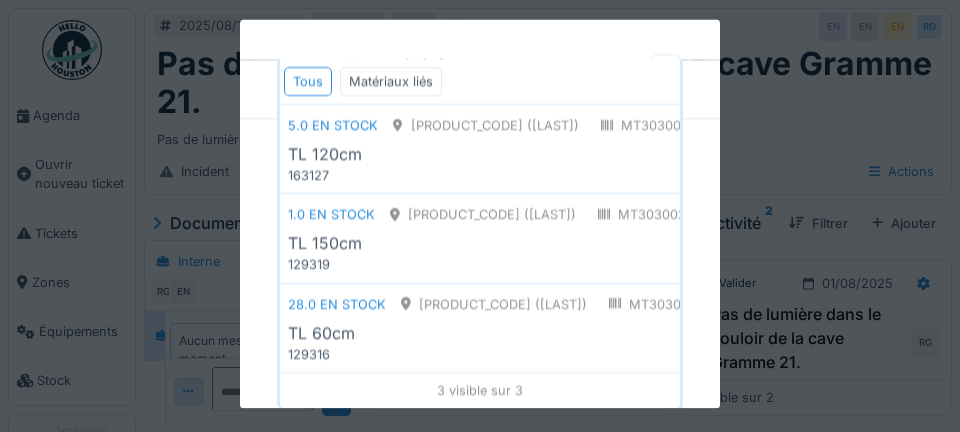 click on "TL 60cm" at bounding box center [686, 333] 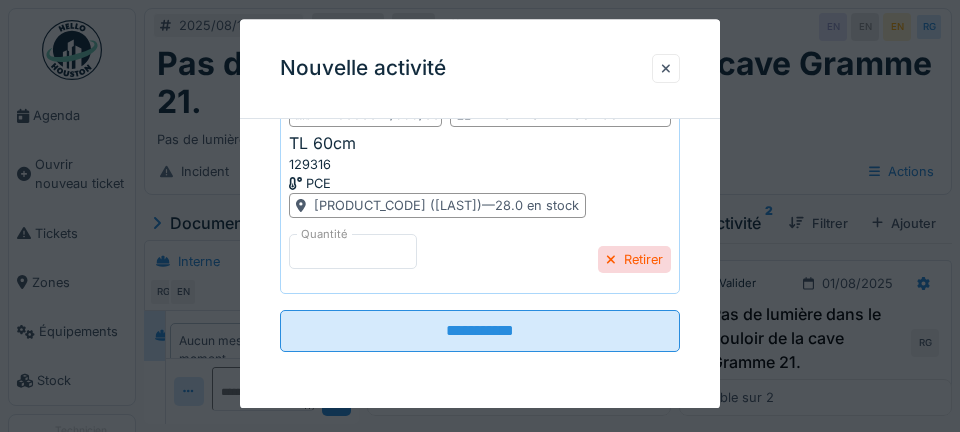 scroll, scrollTop: 665, scrollLeft: 0, axis: vertical 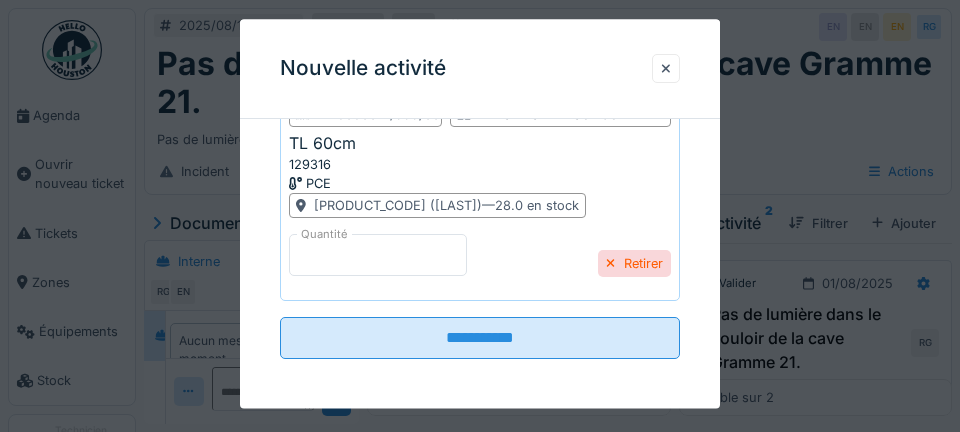 click on "*" at bounding box center (378, 256) 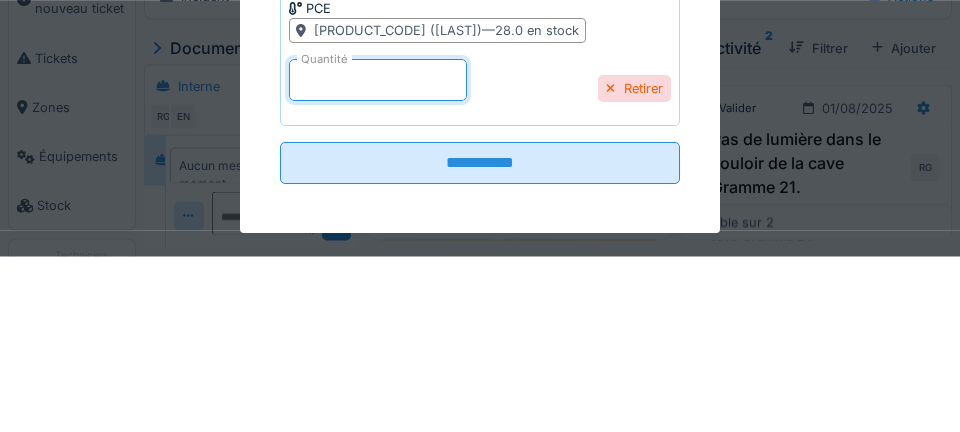 type on "*" 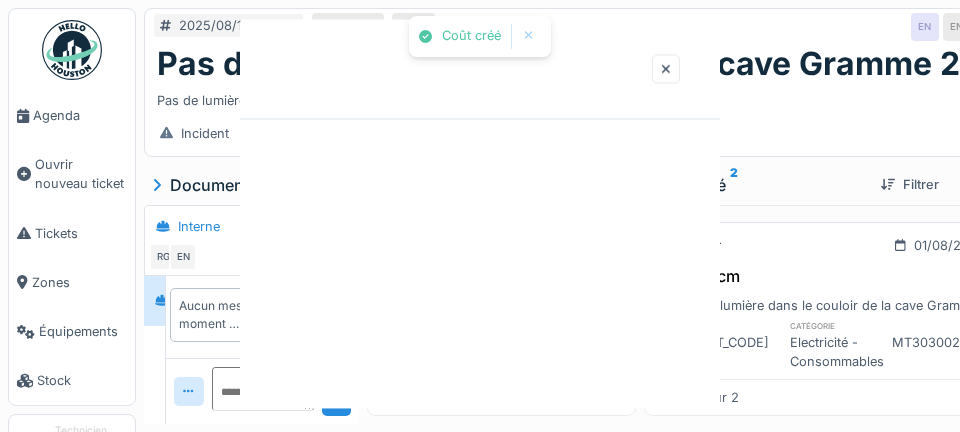 scroll, scrollTop: 0, scrollLeft: 0, axis: both 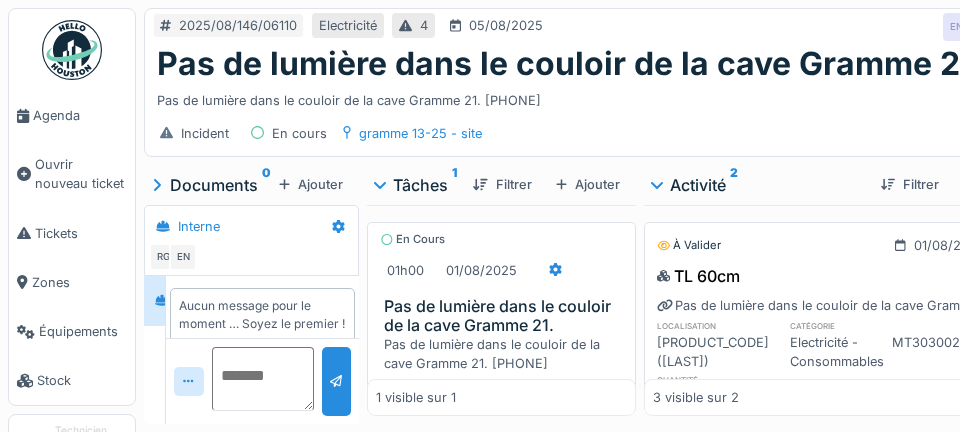 click at bounding box center (263, 379) 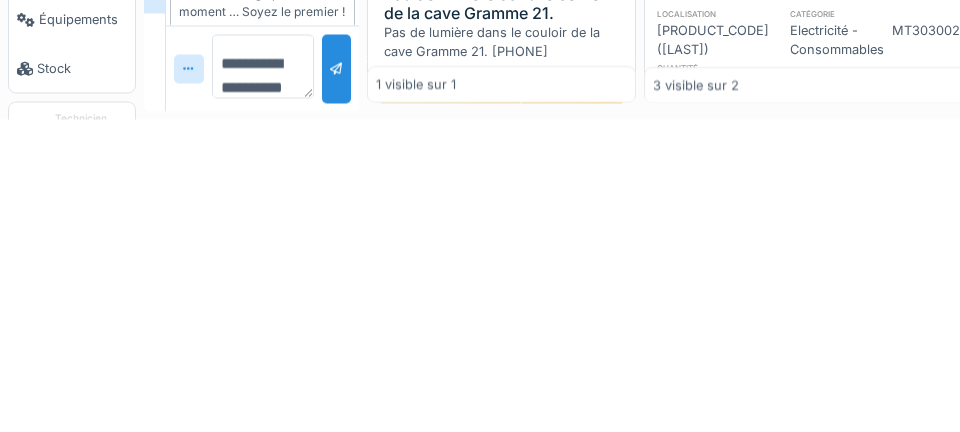 scroll, scrollTop: 23, scrollLeft: 0, axis: vertical 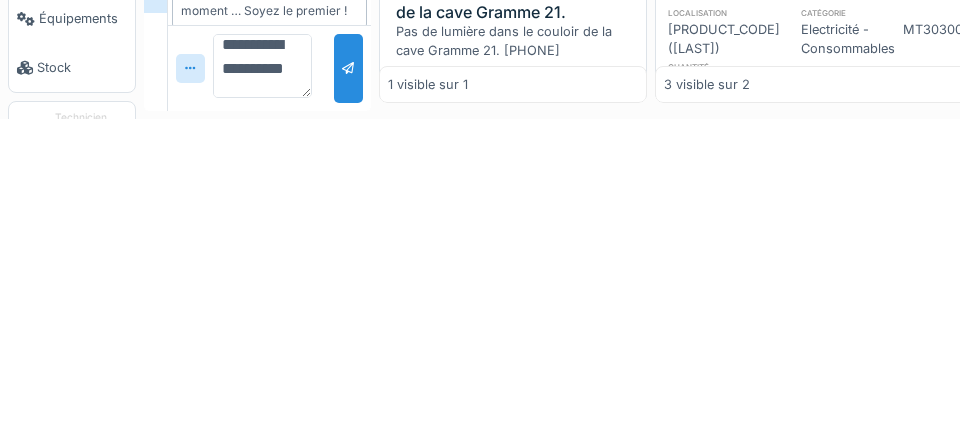 type on "**********" 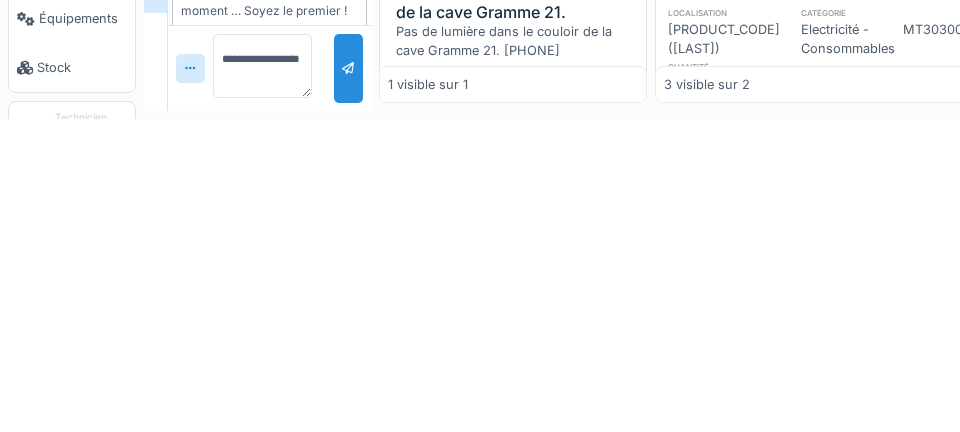 click at bounding box center [348, 381] 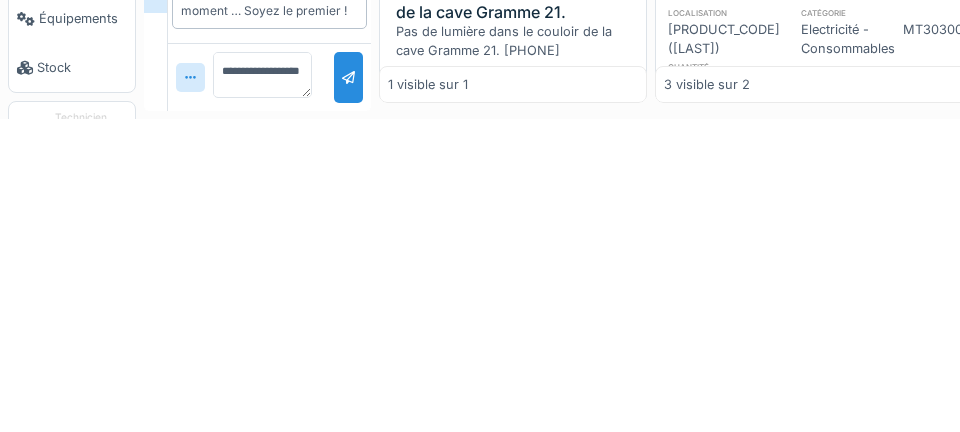 scroll, scrollTop: 0, scrollLeft: 0, axis: both 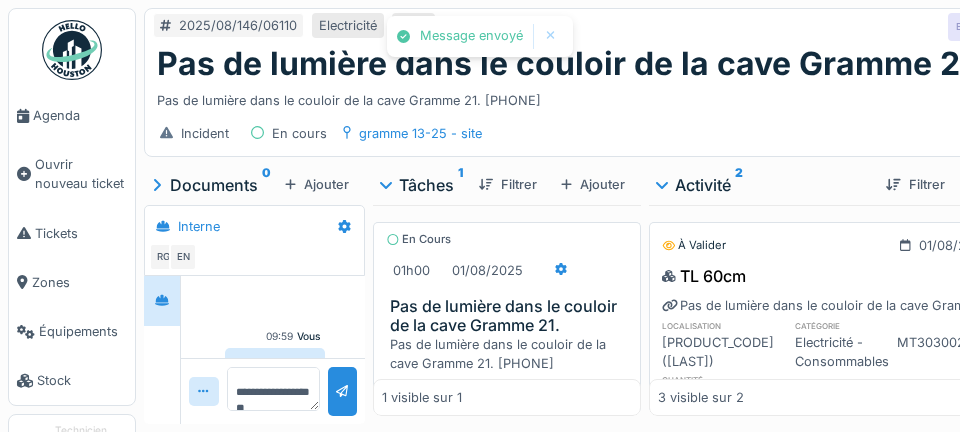 click on "Stop" at bounding box center (507, 407) 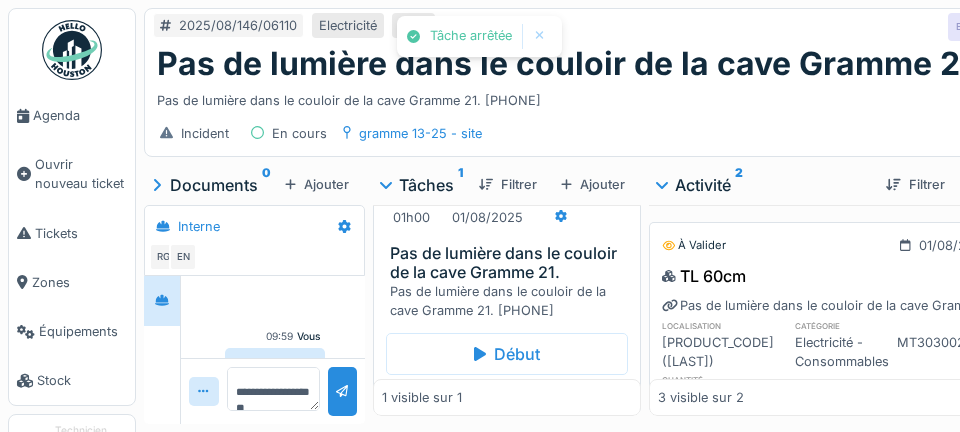 scroll, scrollTop: 73, scrollLeft: 0, axis: vertical 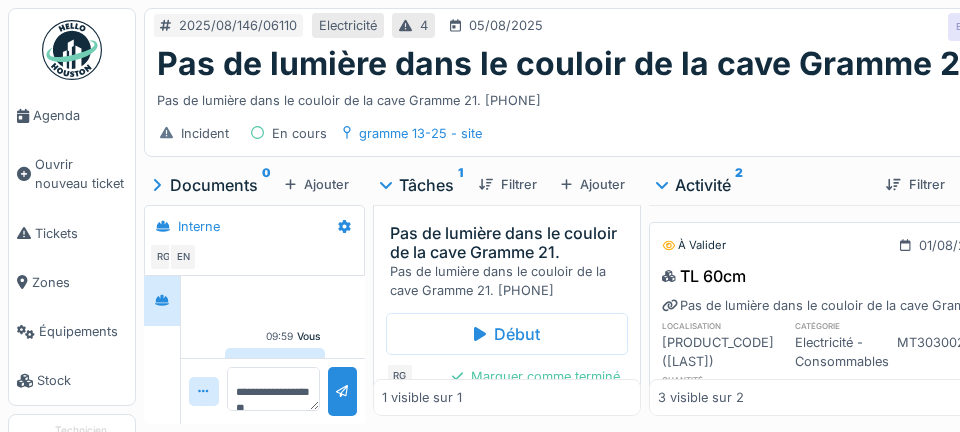 click on "Marquer comme terminé" at bounding box center [536, 376] 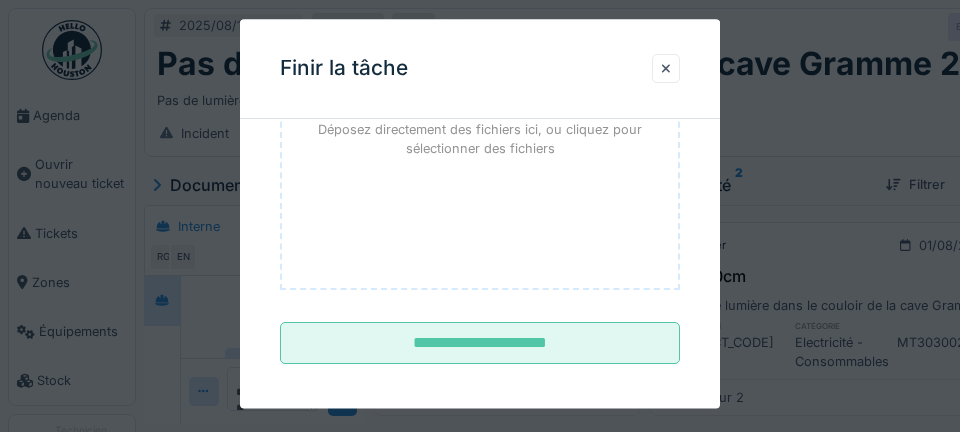 scroll, scrollTop: 328, scrollLeft: 0, axis: vertical 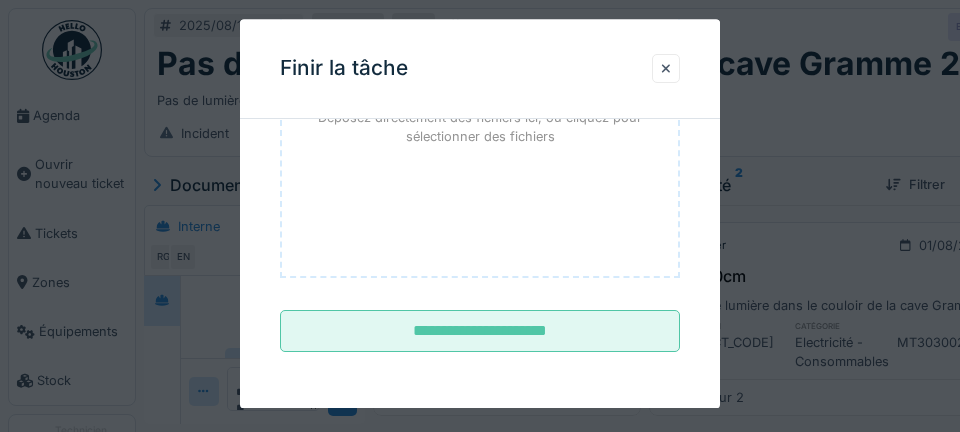 click on "**********" at bounding box center [480, 332] 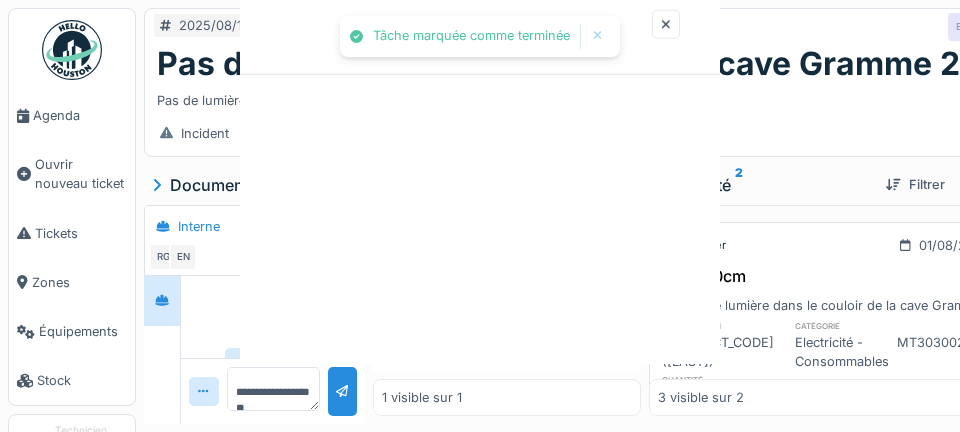 scroll, scrollTop: 0, scrollLeft: 0, axis: both 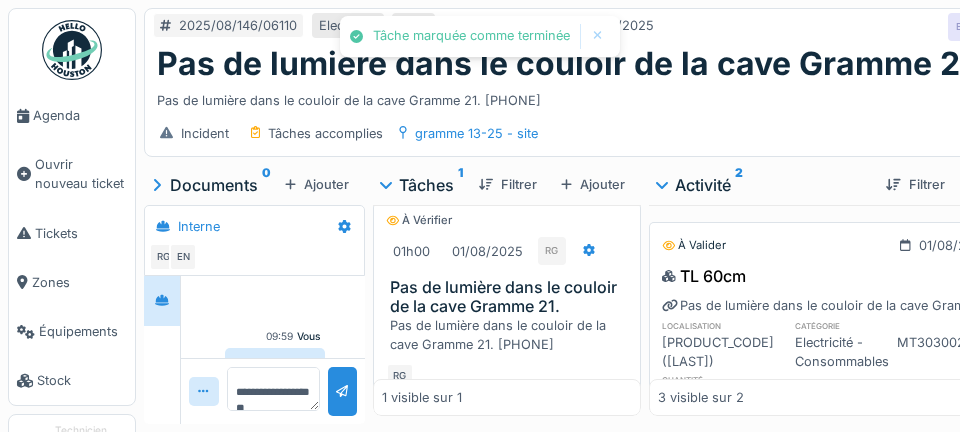 click on "Ajouter" at bounding box center [317, 184] 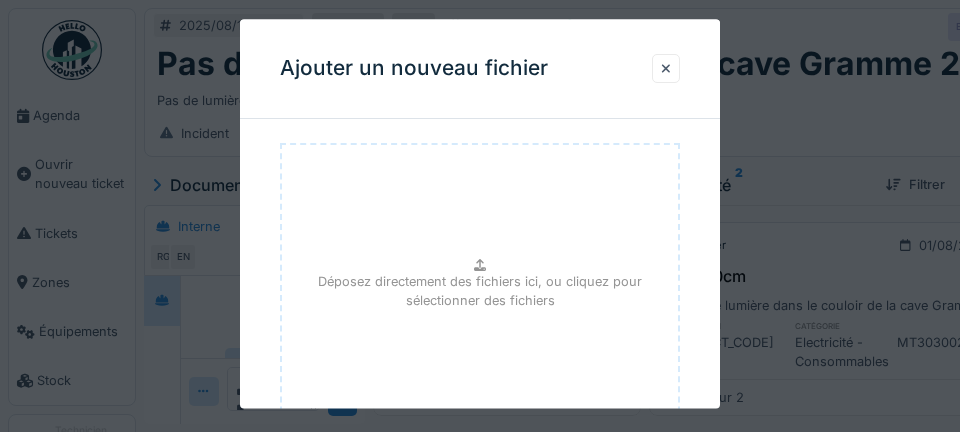click on "Déposez directement des fichiers ici, ou cliquez pour sélectionner des fichiers" at bounding box center (480, 292) 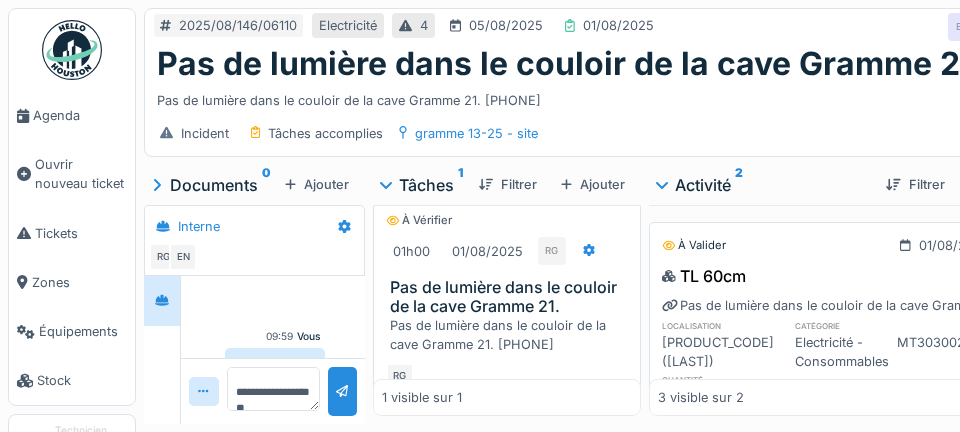 click on "Ajouter" at bounding box center [317, 184] 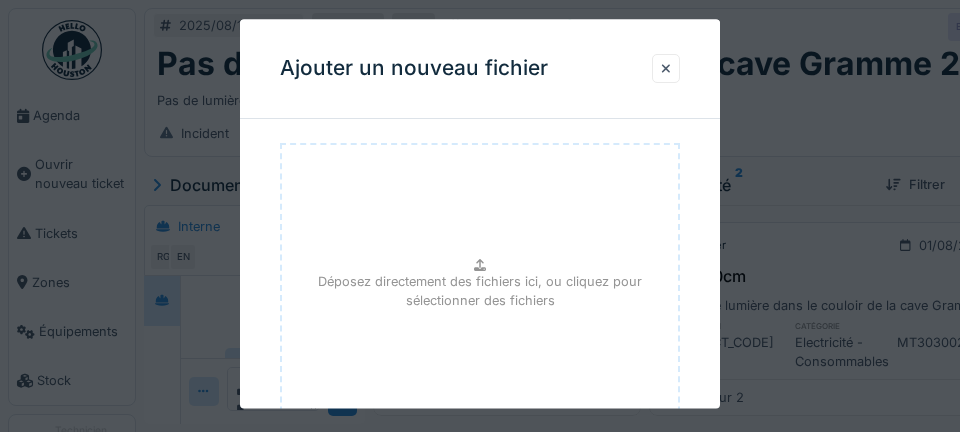 click on "Déposez directement des fichiers ici, ou cliquez pour sélectionner des fichiers" at bounding box center (480, 292) 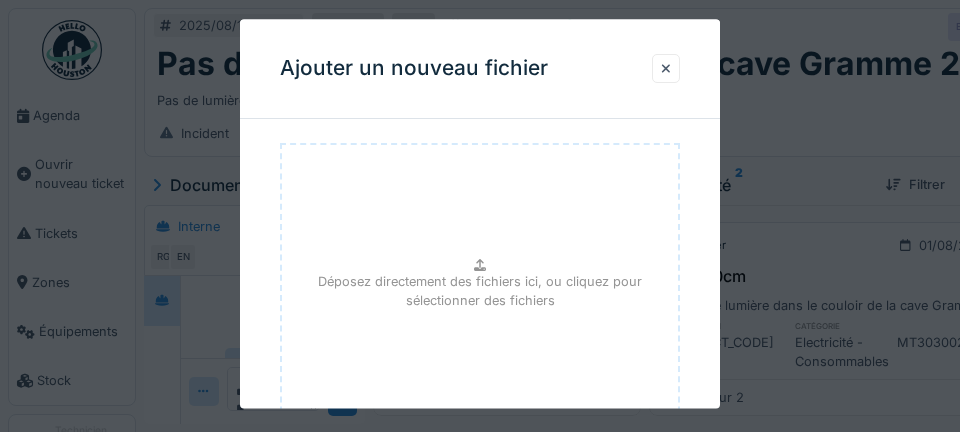 type on "**********" 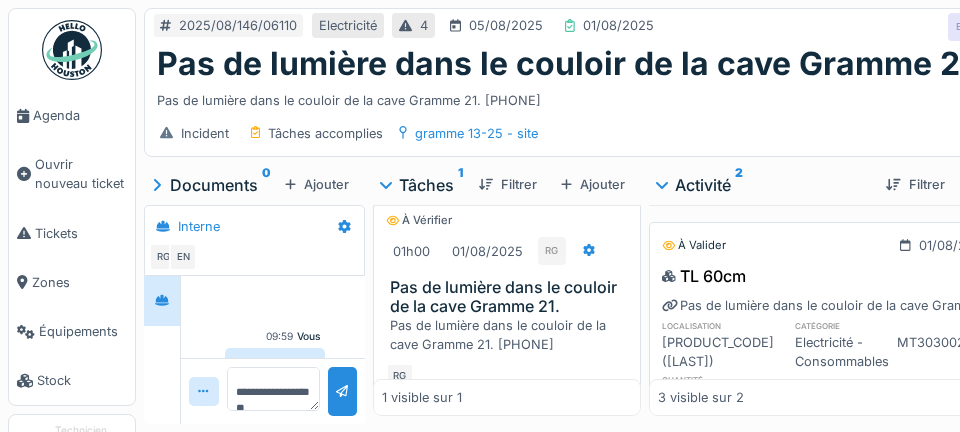 click on "Agenda" at bounding box center [80, 115] 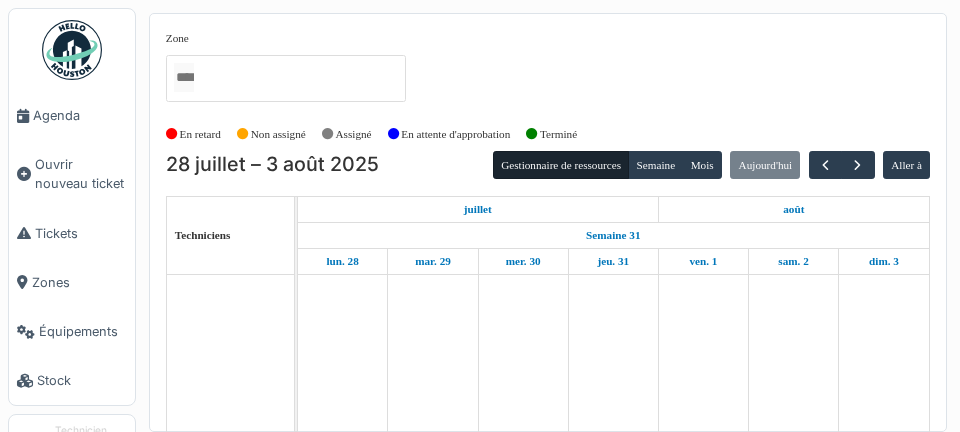 scroll, scrollTop: 0, scrollLeft: 0, axis: both 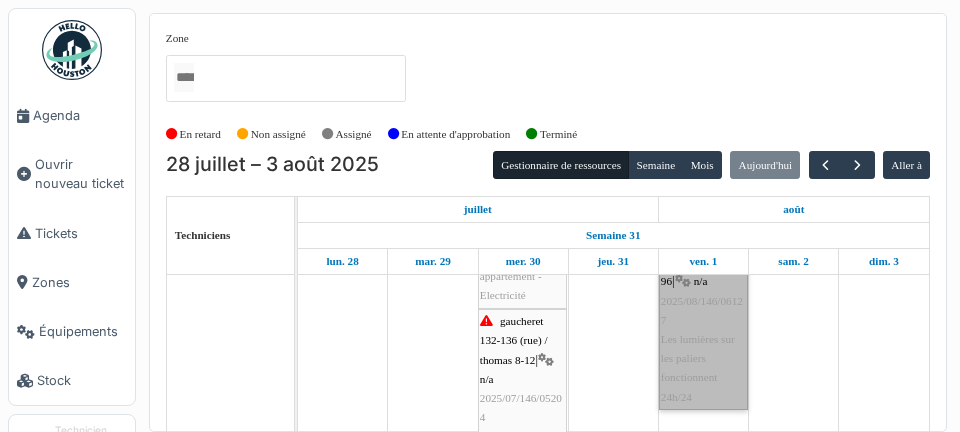 click on "[LAST] [PHONE]
|     n/a
[DATE][NUMBER]/[NUMBER]/[NUMBER]
Les lumières sur les paliers fonctionnent 24h/24" at bounding box center (703, 330) 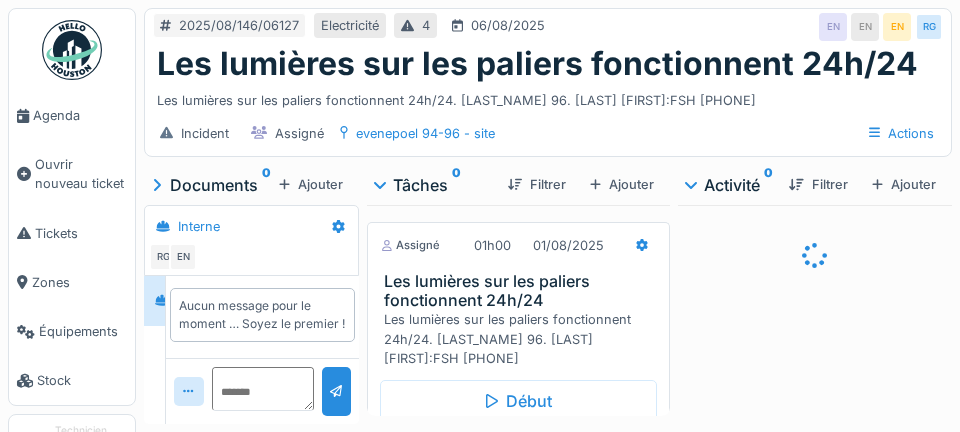 scroll, scrollTop: 0, scrollLeft: 0, axis: both 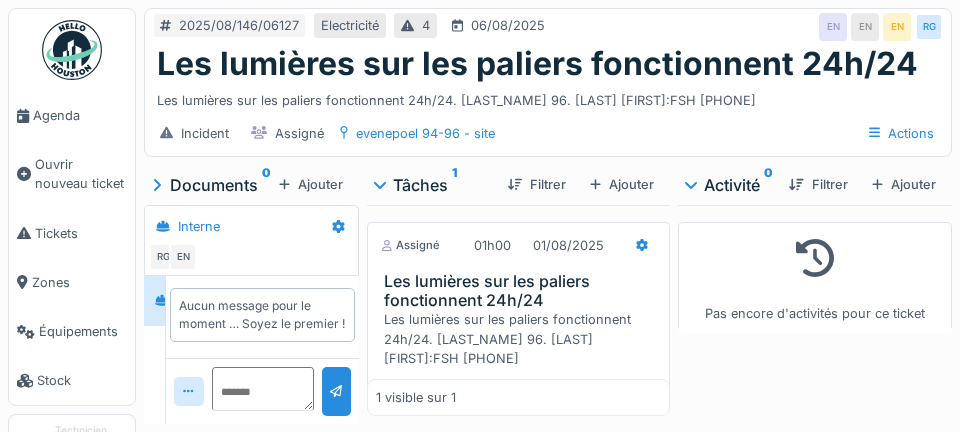 click on "Agenda" at bounding box center [80, 115] 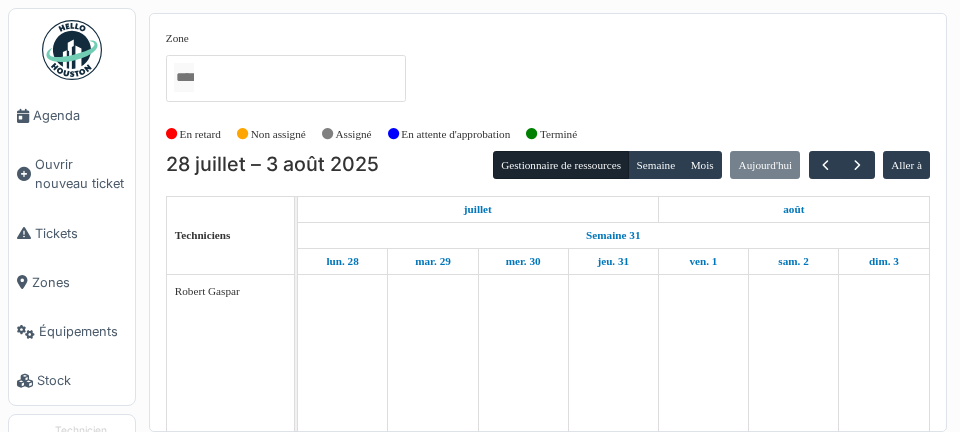scroll, scrollTop: 0, scrollLeft: 0, axis: both 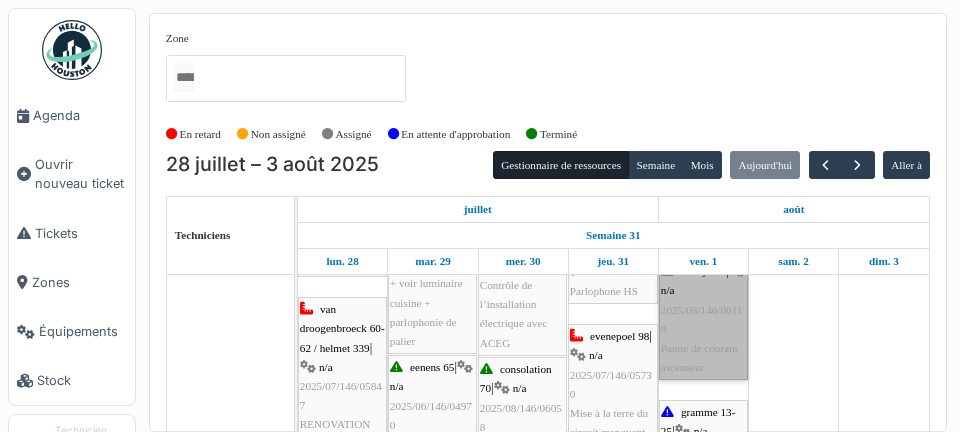 click on "metsys 21
|     n/a
[DATE]/[NUMBER]/[NUMBER]
Panne de courant ascenseur" at bounding box center (703, 319) 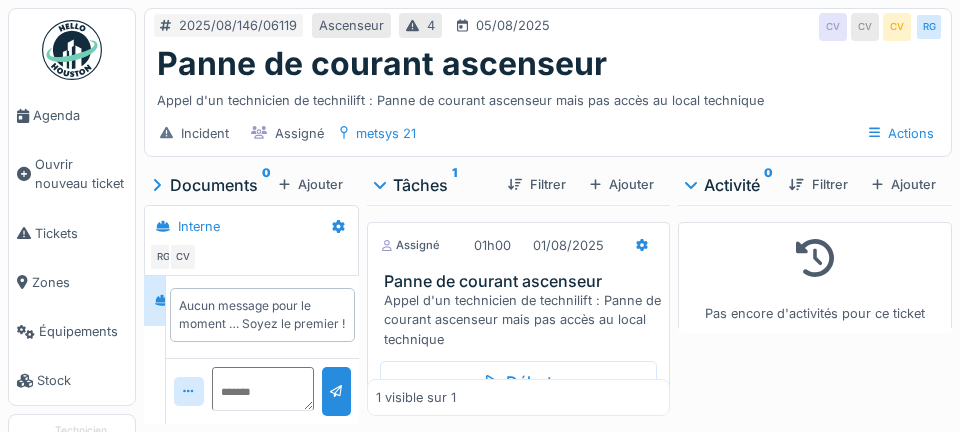 scroll, scrollTop: 0, scrollLeft: 0, axis: both 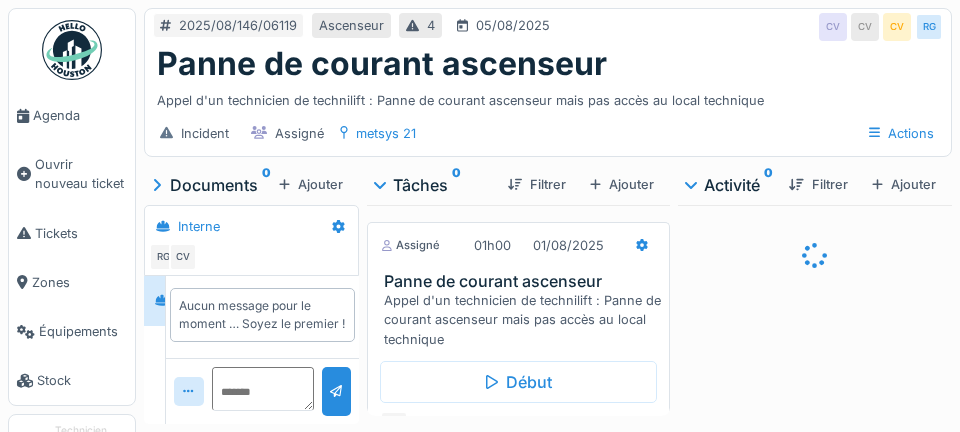click on "Début" at bounding box center [518, 382] 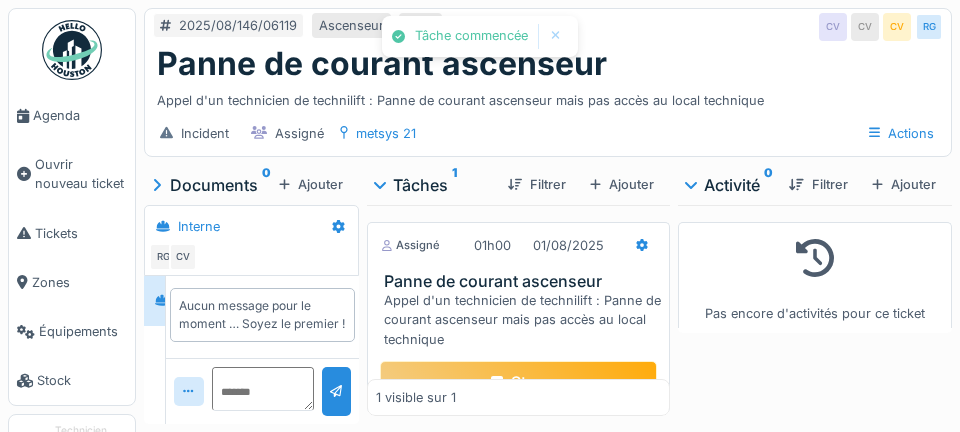 click at bounding box center [642, 245] 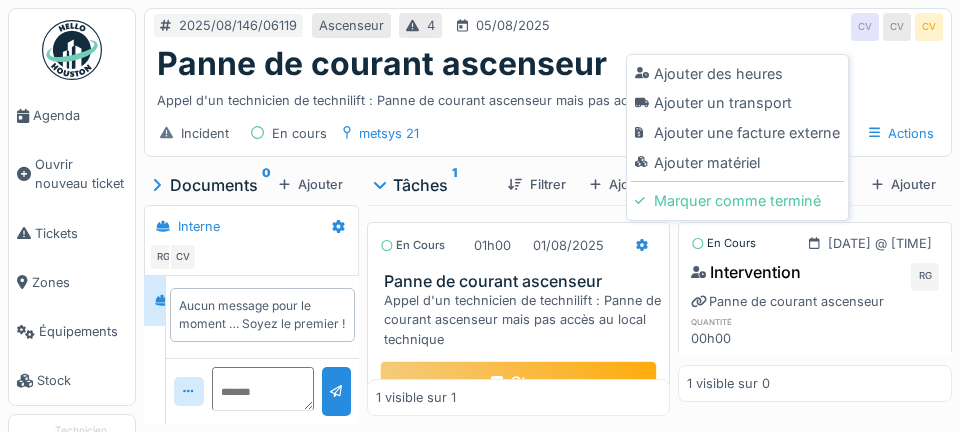 click on "Ajouter un transport" at bounding box center (737, 103) 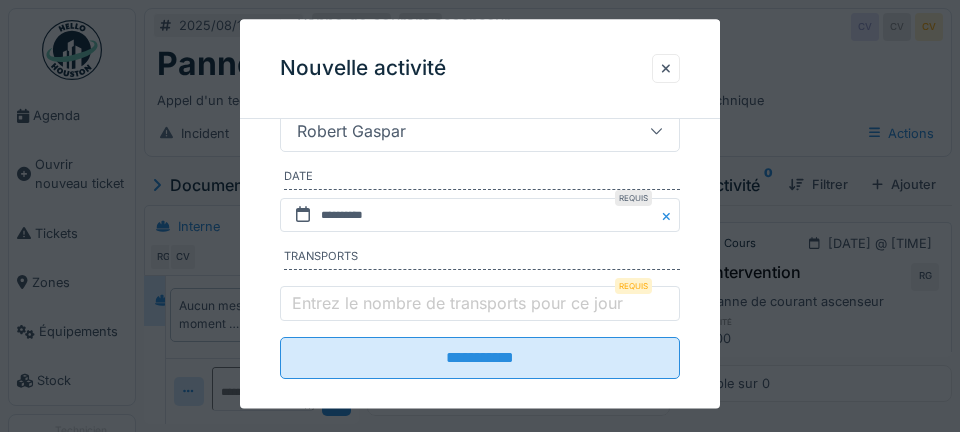 scroll, scrollTop: 379, scrollLeft: 0, axis: vertical 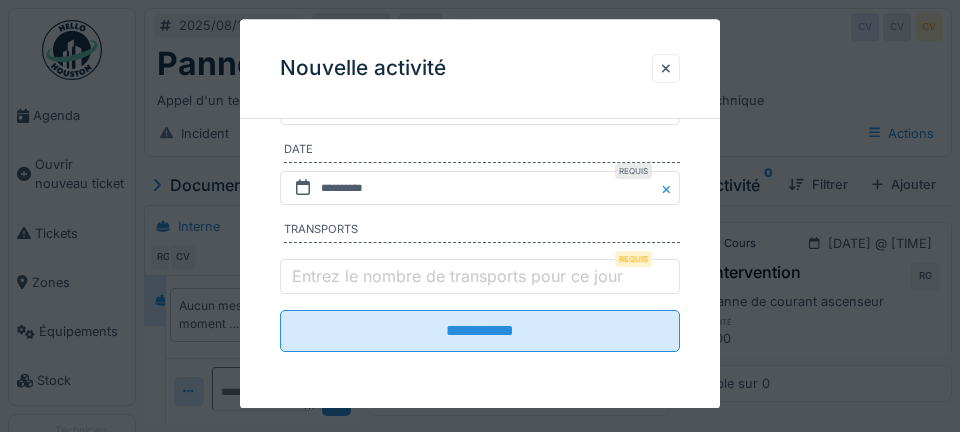 click on "Entrez le nombre de transports pour ce jour" at bounding box center [457, 276] 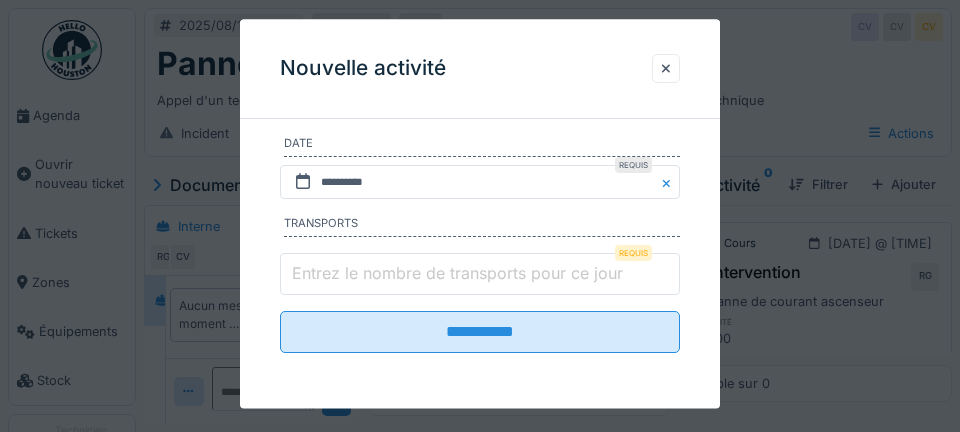 click on "Entrez le nombre de transports pour ce jour" at bounding box center (480, 275) 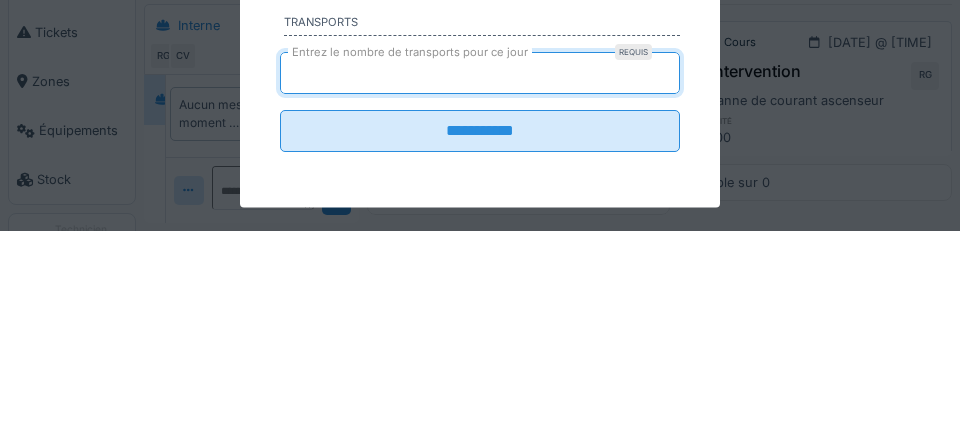 type on "*" 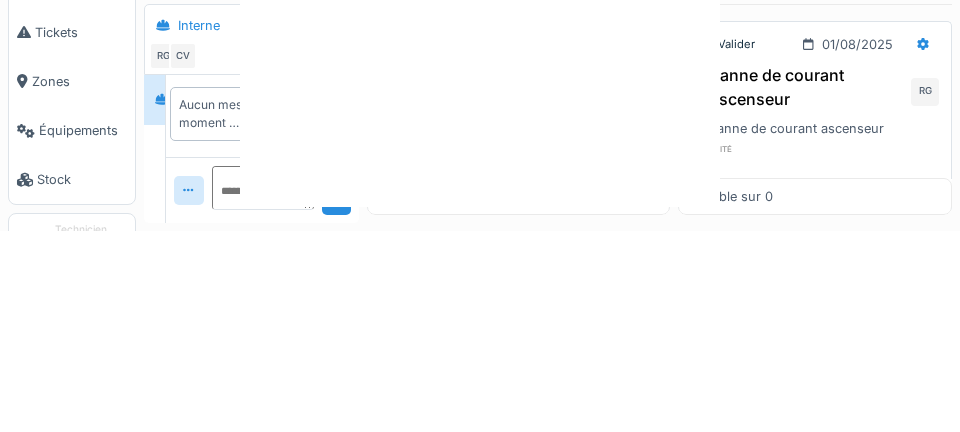 scroll, scrollTop: 0, scrollLeft: 0, axis: both 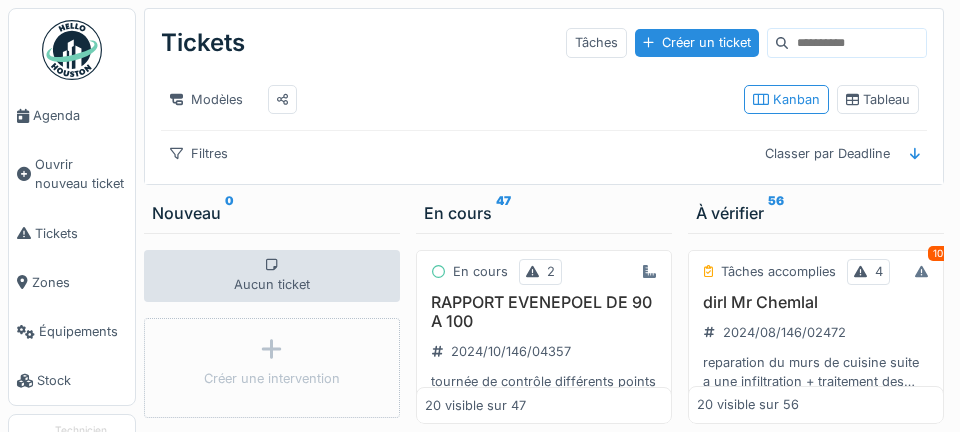 click on "Agenda" at bounding box center (80, 115) 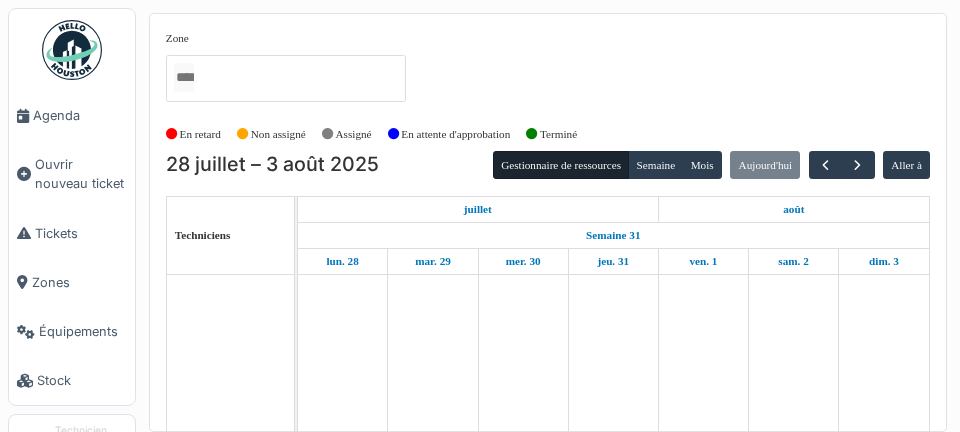 scroll, scrollTop: 0, scrollLeft: 0, axis: both 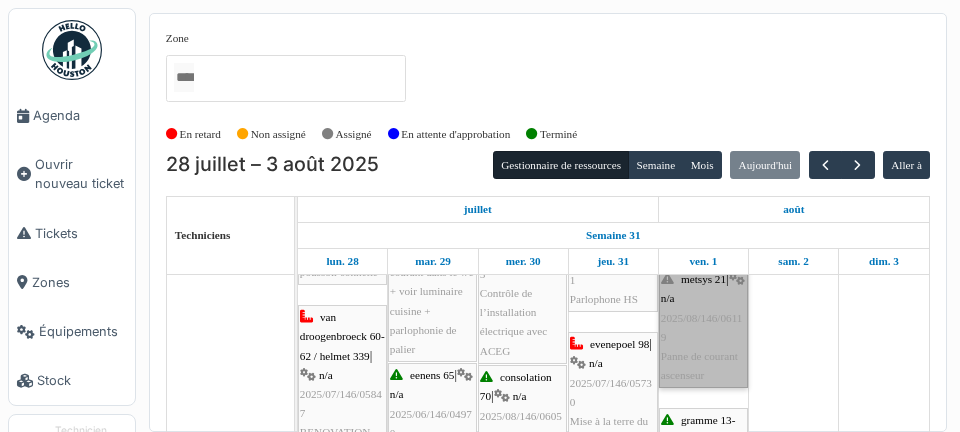 click on "metsys 21
|     n/a
2025/08/146/06119
Panne de courant ascenseur" at bounding box center (703, 327) 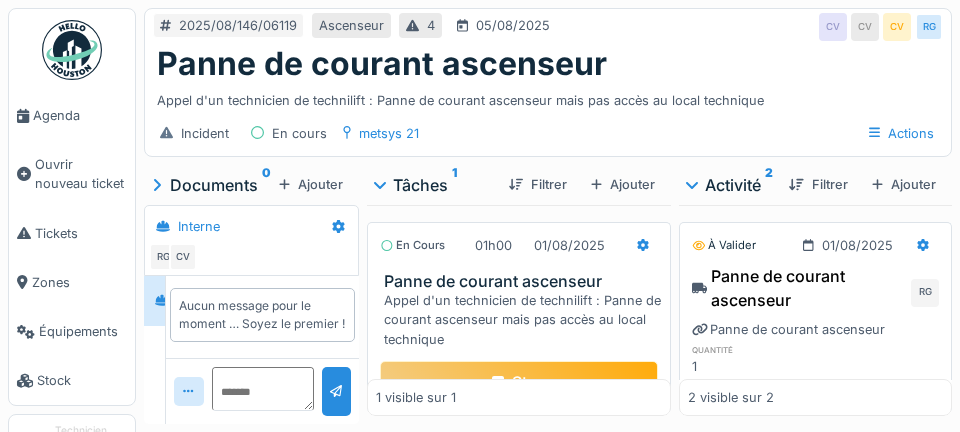 scroll, scrollTop: 0, scrollLeft: 0, axis: both 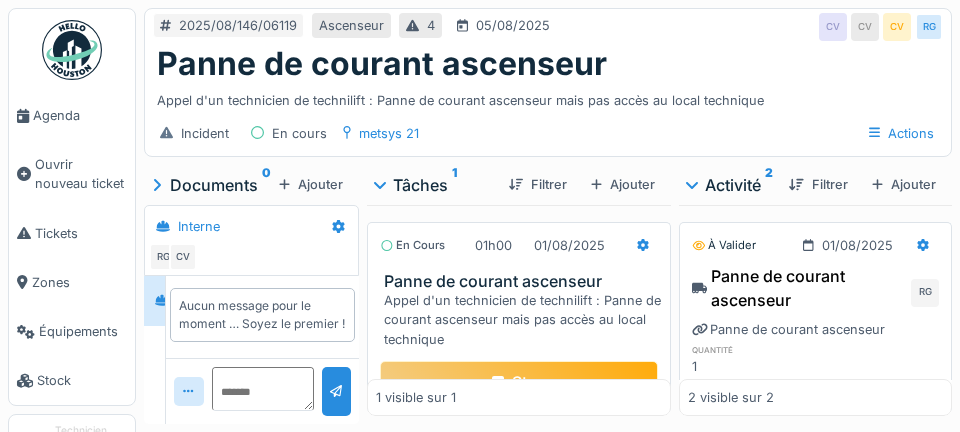 click on "Ajouter" at bounding box center (311, 184) 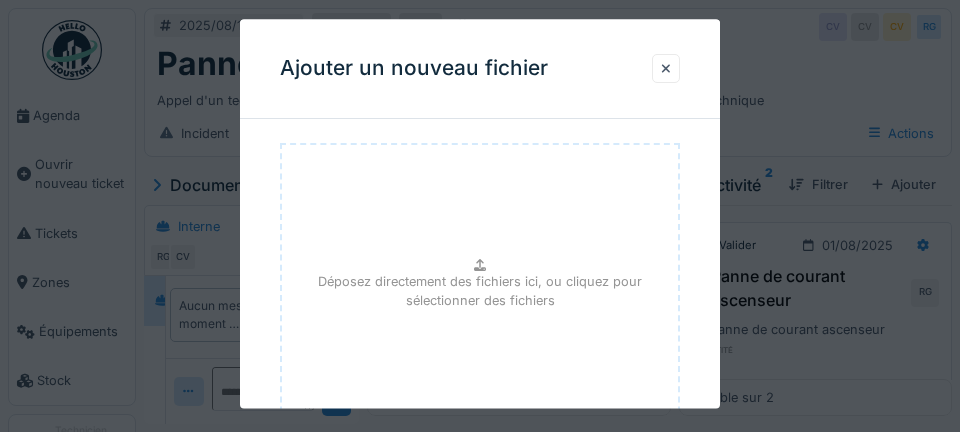 click on "Déposez directement des fichiers ici, ou cliquez pour sélectionner des fichiers" at bounding box center (480, 292) 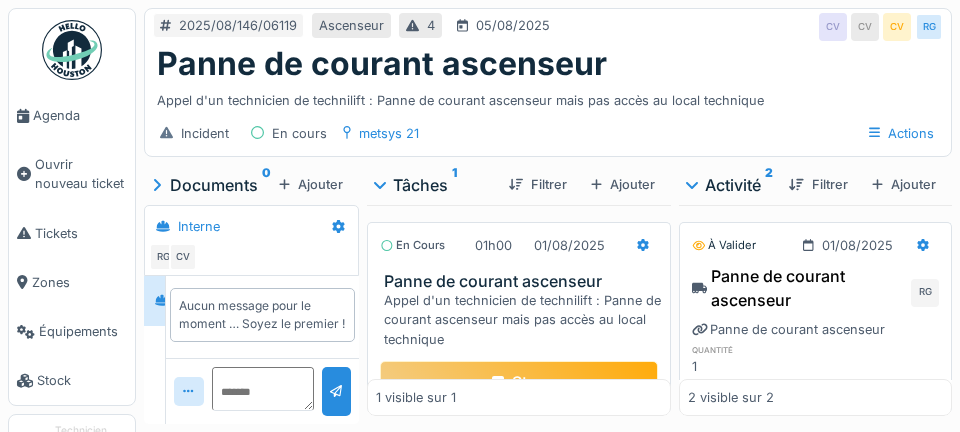 click on "Aucun message pour le moment … Soyez le premier !" at bounding box center [262, 315] 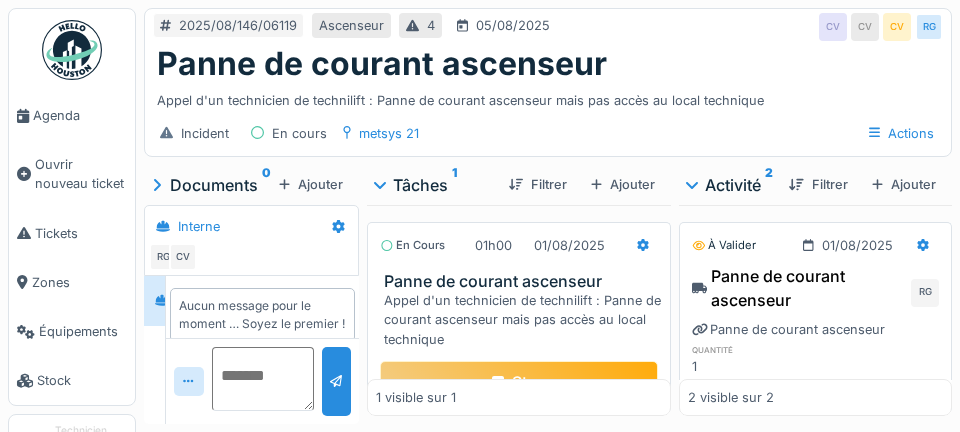 click at bounding box center [263, 379] 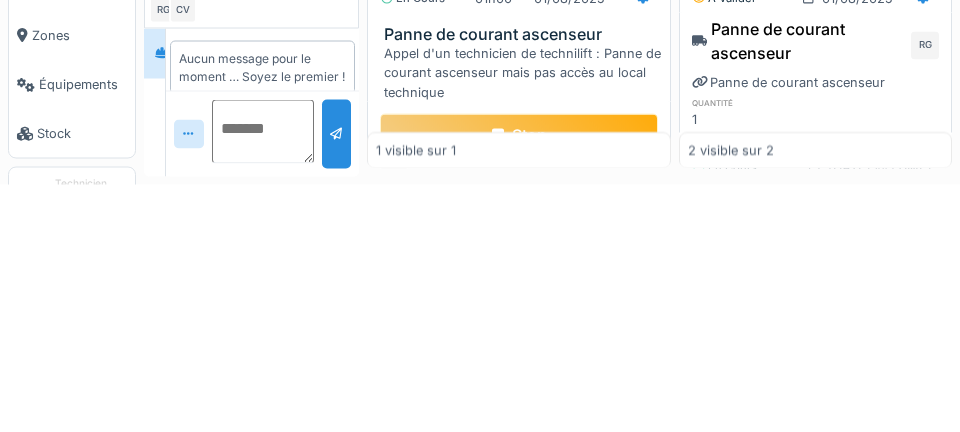 scroll, scrollTop: 96, scrollLeft: 0, axis: vertical 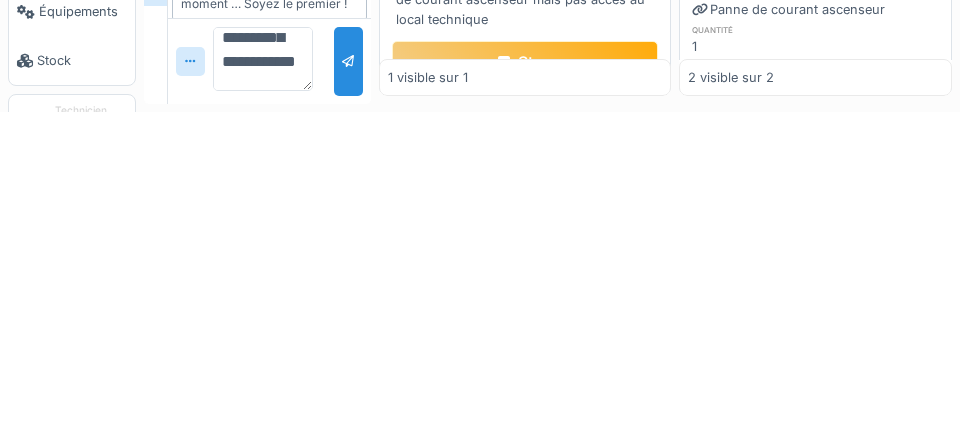 type on "**********" 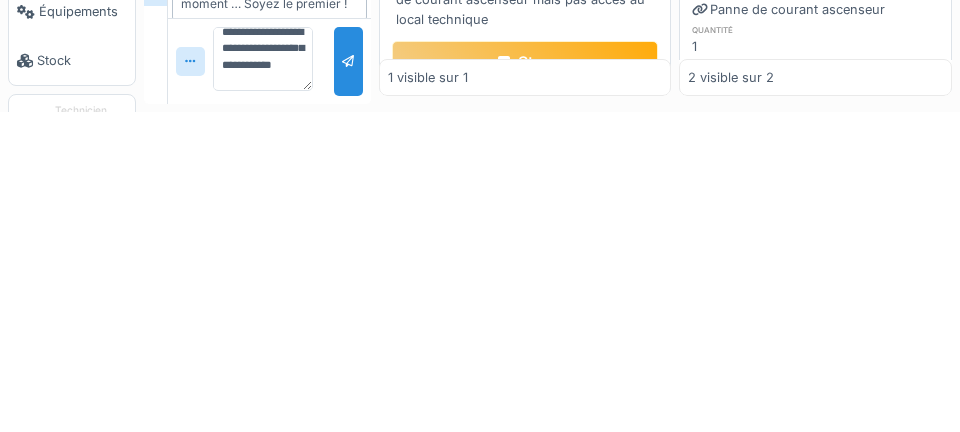 click at bounding box center [348, 381] 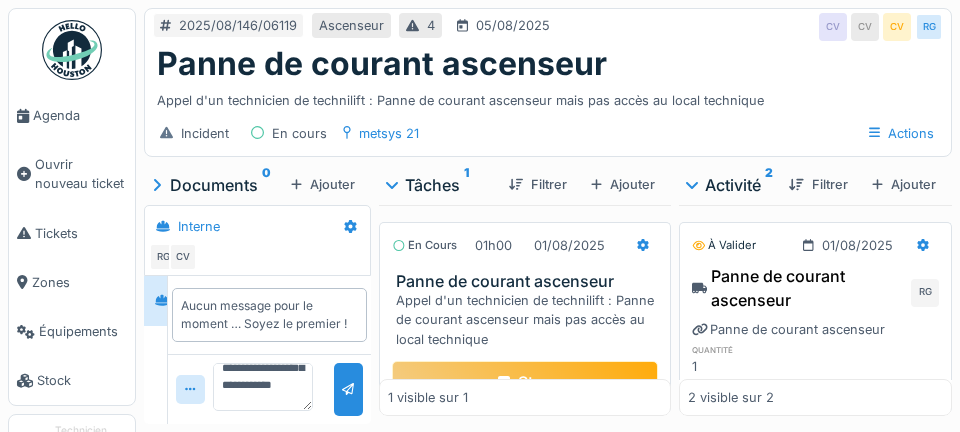 scroll, scrollTop: 0, scrollLeft: 0, axis: both 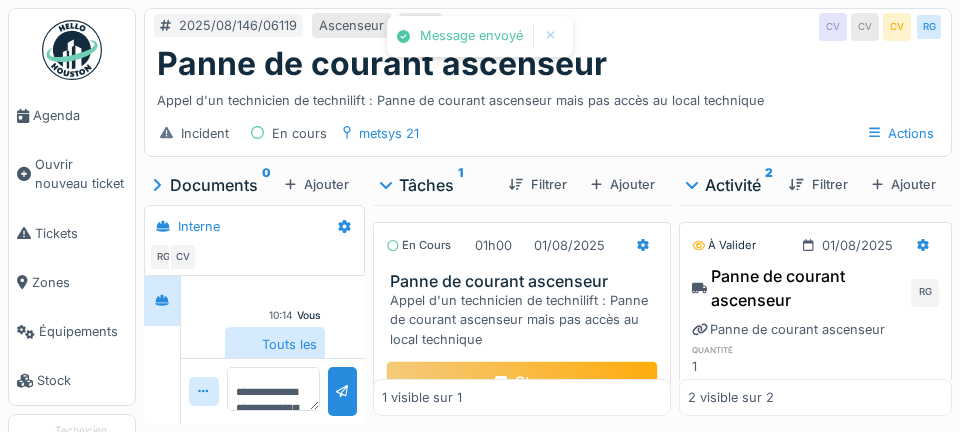 click on "Stop" at bounding box center [522, 382] 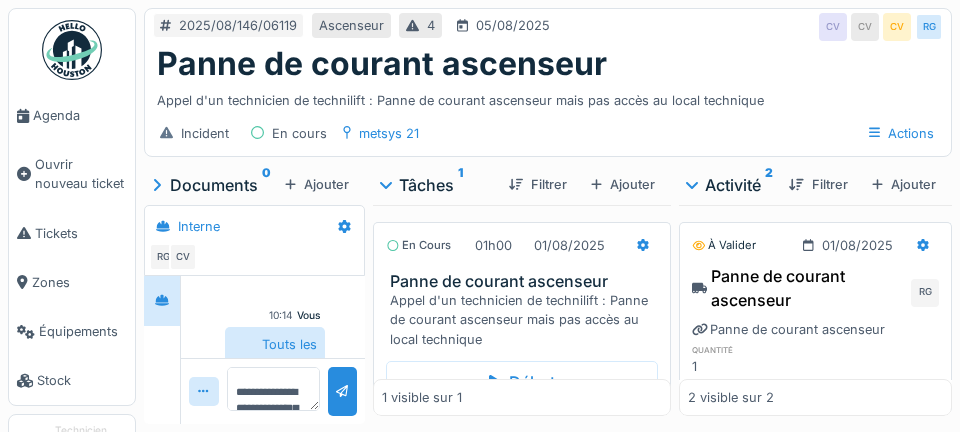 click on "Agenda" at bounding box center (80, 115) 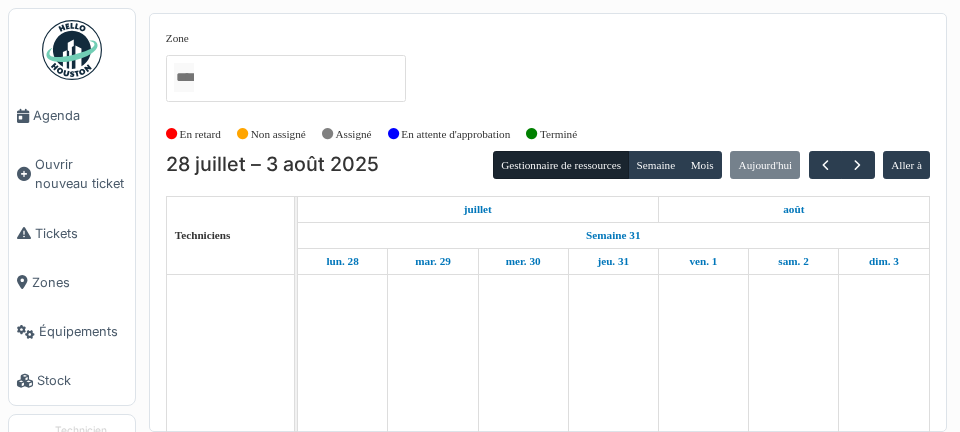 scroll, scrollTop: 0, scrollLeft: 0, axis: both 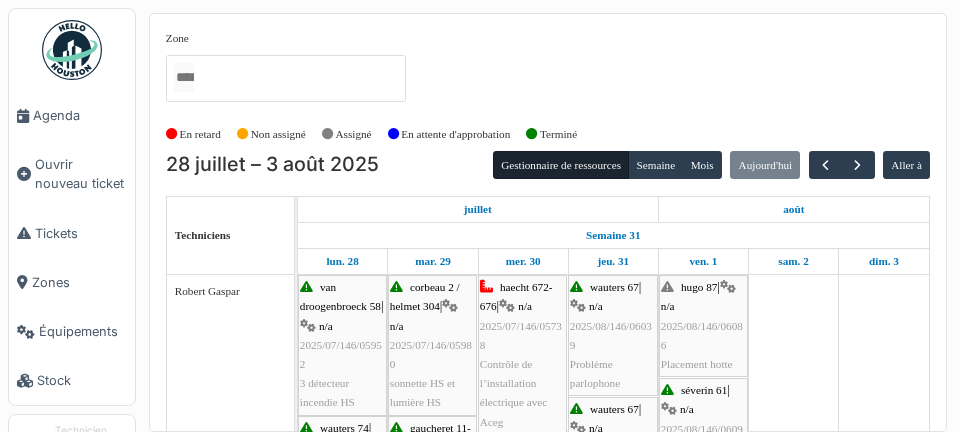 click on "Zone
agri/185/005 2ème gauche agriculture 169 / haecht 662-664 agriculture 171-175 agriculture 177 / marbotin 58-60 agriculture 182 / marbotin 18-26 agriculture 185 / marbotin 57-63 anethan 6 apollo 1 apollo 2 azalées 49-50 bourg 5-21 brabant 128 brand 18 chardons 3 chomé 41 cologne 1 consolation 70 constitution 23 COOP/002/001 Rez COOP/002/002 1er COOP/002/003 2ème coopman 2 corbeau 2 / helmet 304 corbeau 116-118 corbeau 120 corbeau 122-124 coteaux 317 courtens 68 courtens 118 courtens 124 courtens 142 COUT/068/004 3ème DCRA/002/001 Rez DCRA/002/002 1er DCRA/002/003 2ème de craene 2 de craene 22 de craene 35 de craene 36-38 / hoste 8 de craene 37 de craene 39-41 / guffens 37-39 de craene 42-46 / foucart 16 de craene 48-50 / foucart 4-6 desmet 1 destrée 63 destrée 65 eenens 41 eenens 65 evenepoel 90-92 evenepoel 94-96 evenepoel 98 evenepoel 100 foch 13 foch 59 foucart 2 foucart 8-14 foucart 18 / hoste 12-14 foucart 20 foucart 20a foucart 21 foucart 22 foucart 23-25" at bounding box center (548, 222) 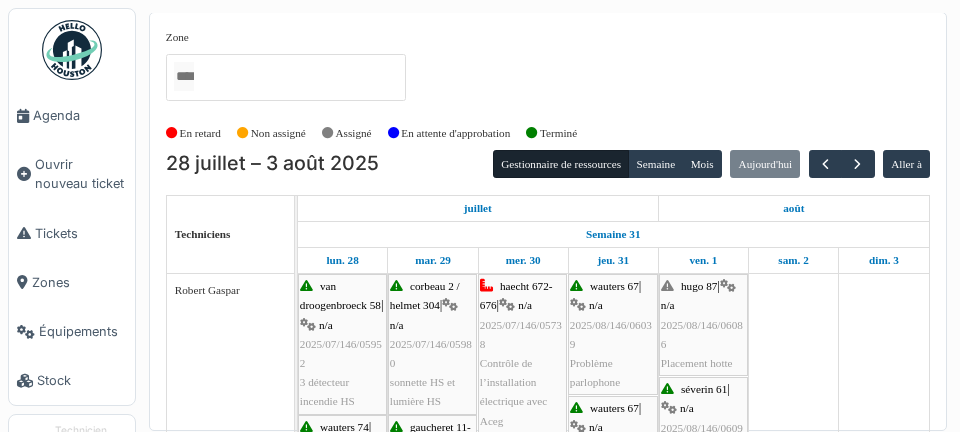 scroll, scrollTop: 30, scrollLeft: 0, axis: vertical 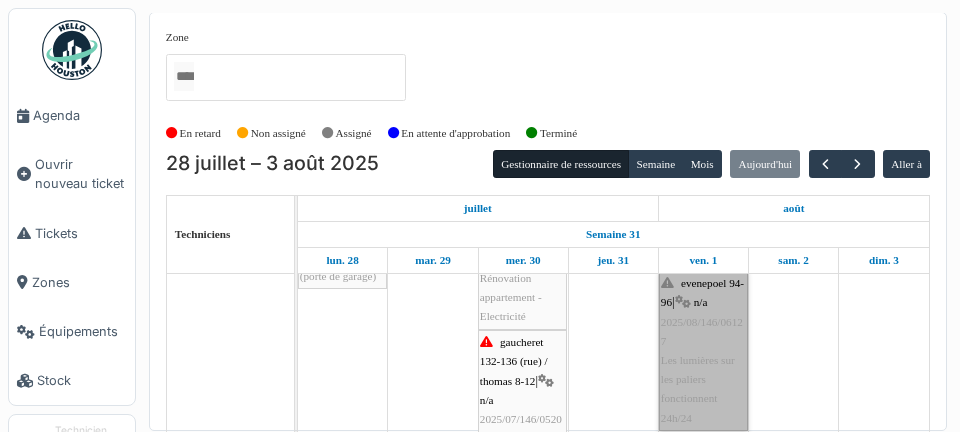 click on "[LAST] [PHONE]
|     n/a
[DATE][NUMBER]/[NUMBER]/[NUMBER]
Les lumières sur les paliers fonctionnent 24h/24" at bounding box center [703, 351] 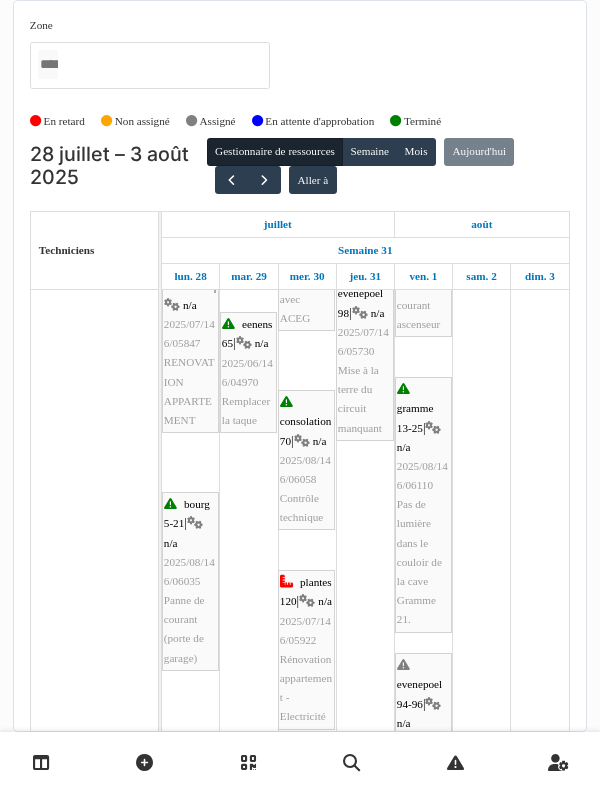 scroll, scrollTop: 690, scrollLeft: 0, axis: vertical 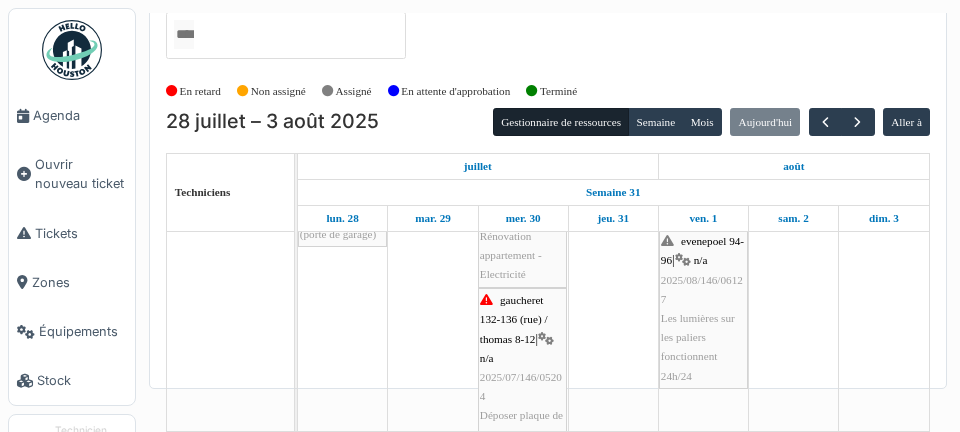 click on "Agenda" at bounding box center (80, 115) 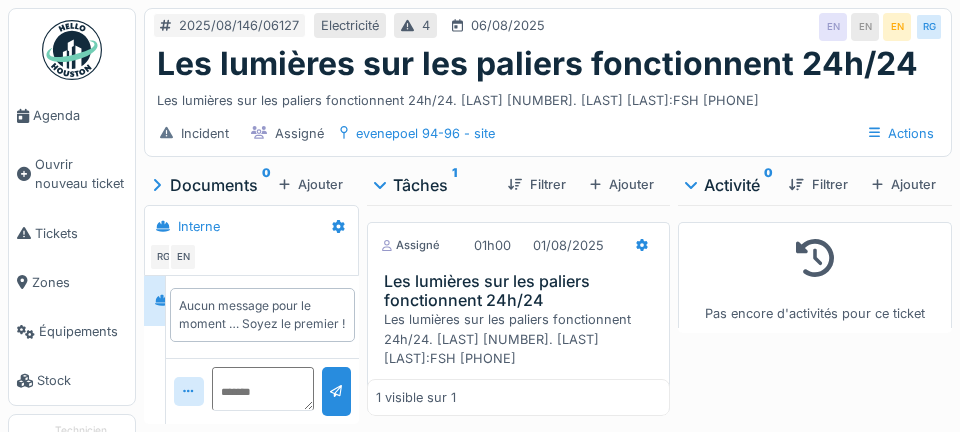 scroll, scrollTop: 0, scrollLeft: 0, axis: both 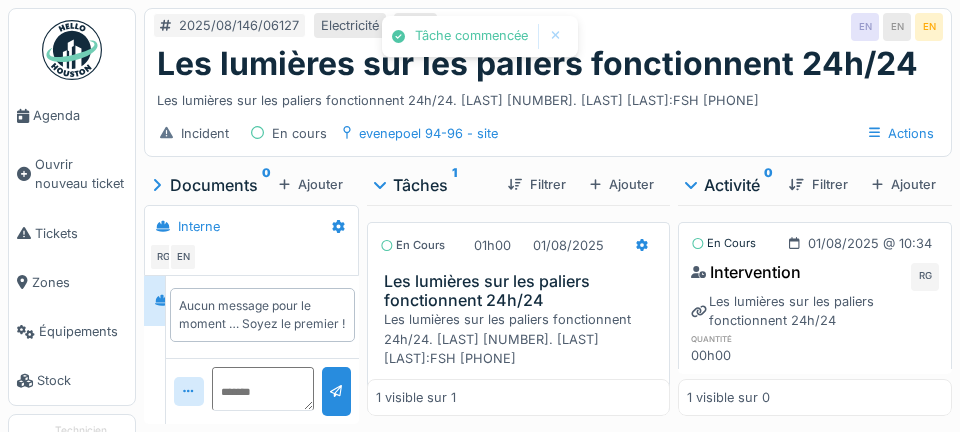click at bounding box center [642, 245] 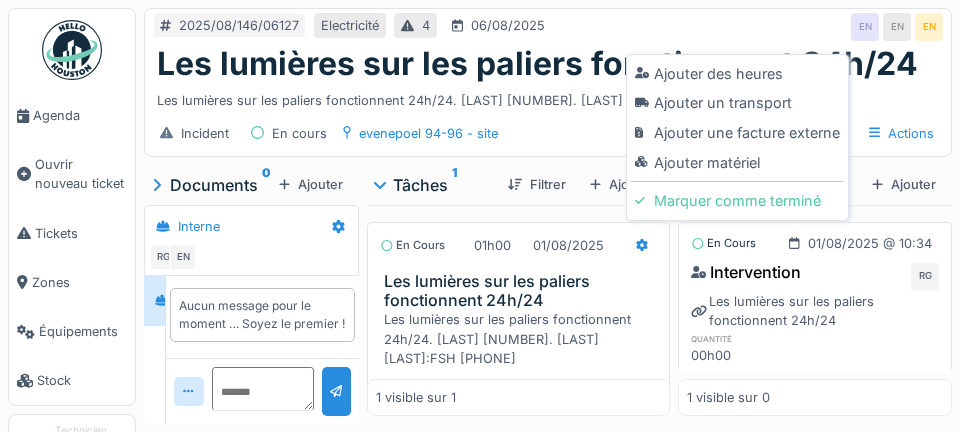 click on "Ajouter un transport" at bounding box center [737, 103] 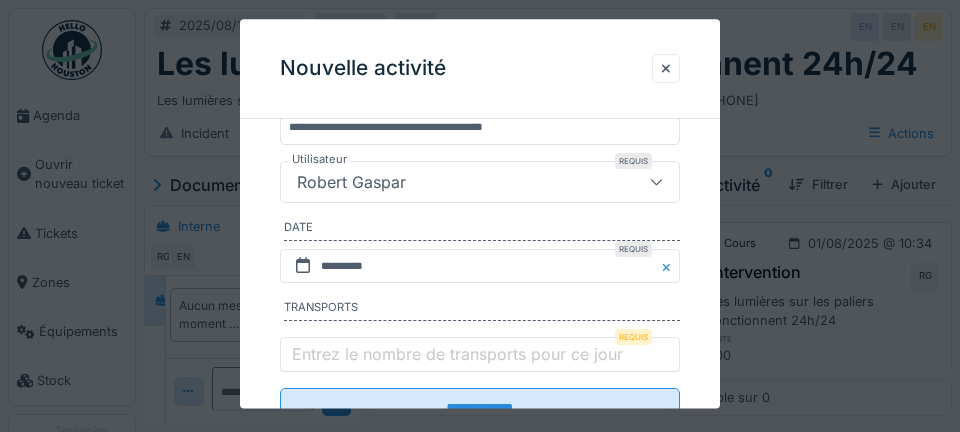 scroll, scrollTop: 403, scrollLeft: 0, axis: vertical 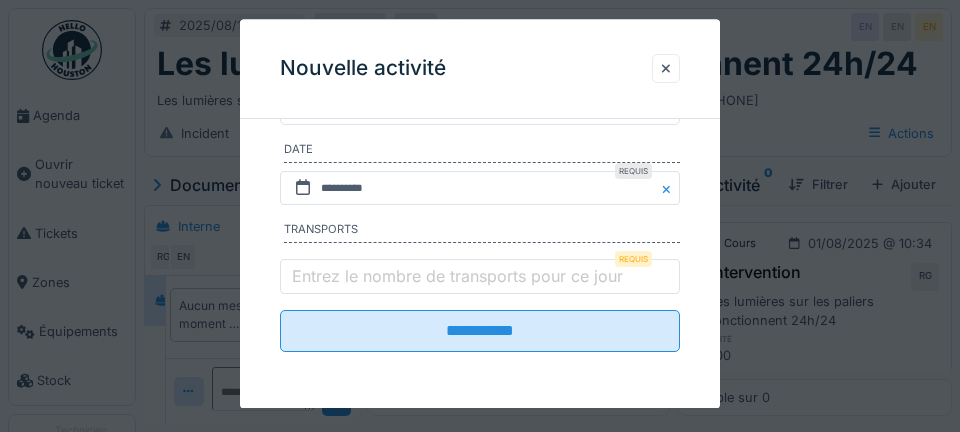 click on "Entrez le nombre de transports pour ce jour" at bounding box center (457, 276) 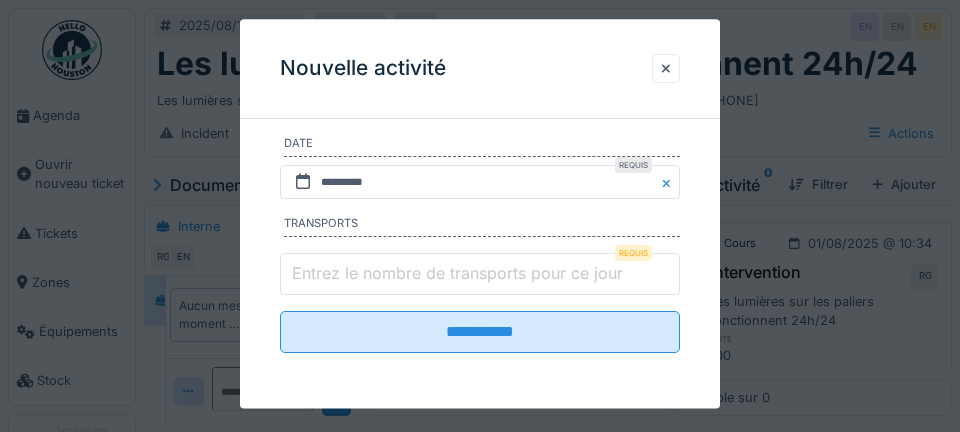 click on "Entrez le nombre de transports pour ce jour" at bounding box center [480, 275] 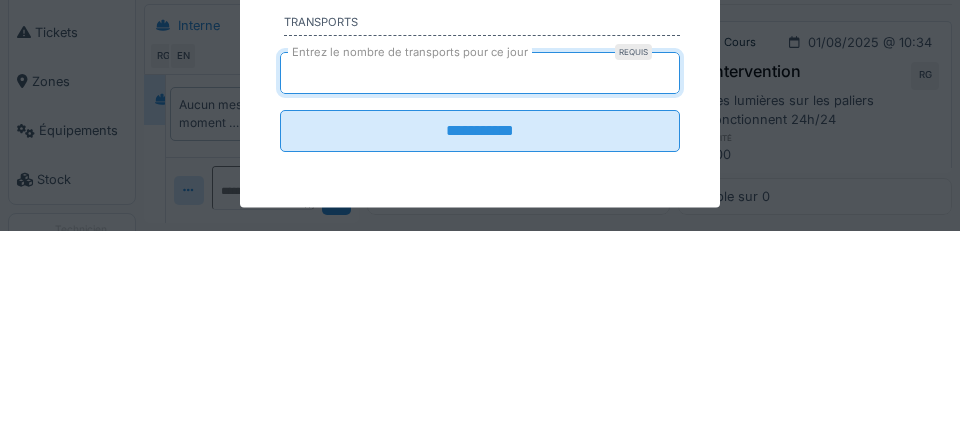 type on "*" 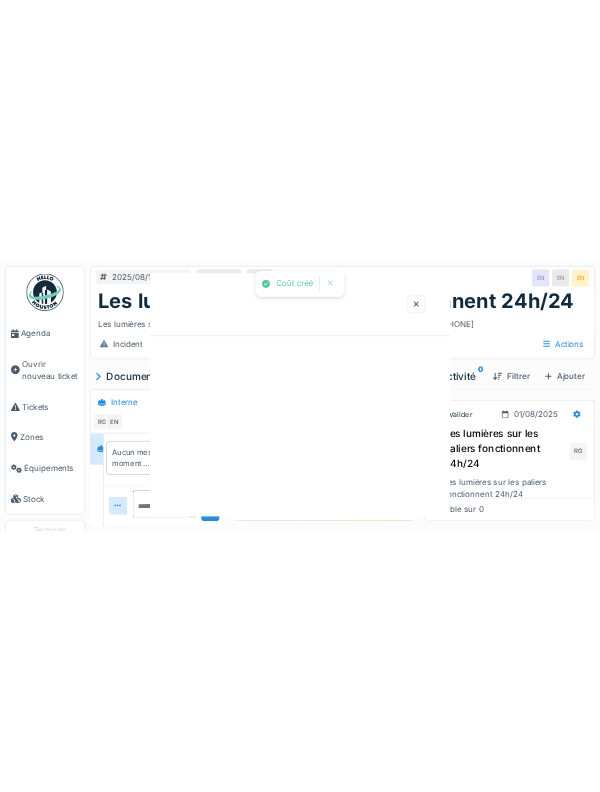 scroll, scrollTop: 0, scrollLeft: 0, axis: both 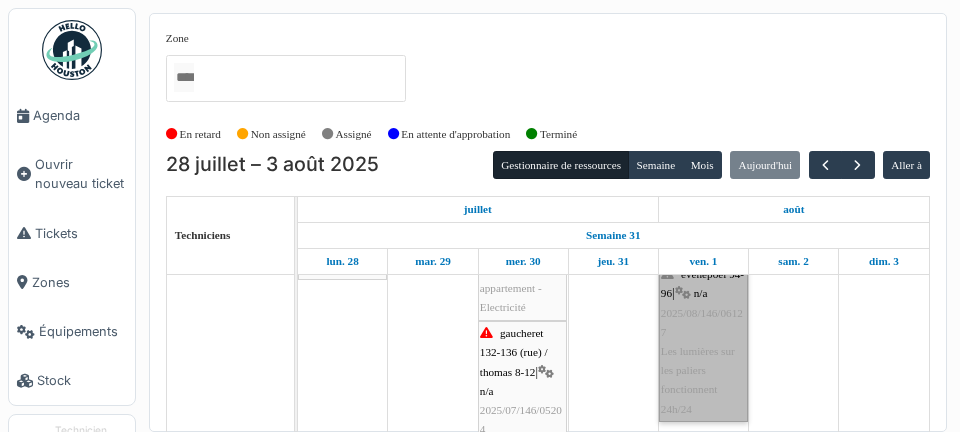 click on "evenepoel 94-96
|     n/a
2025/08/146/06127
Les lumières sur les paliers fonctionnent 24h/24" at bounding box center (703, 342) 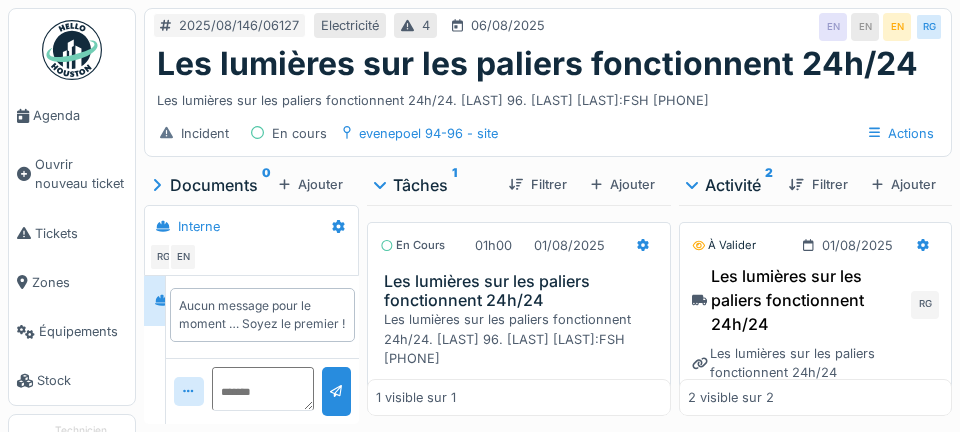 scroll, scrollTop: 0, scrollLeft: 0, axis: both 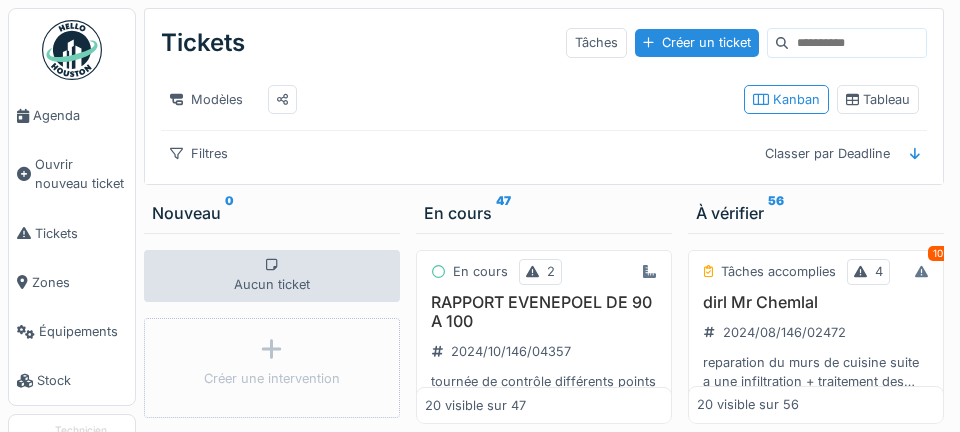 click on "Agenda" at bounding box center [80, 115] 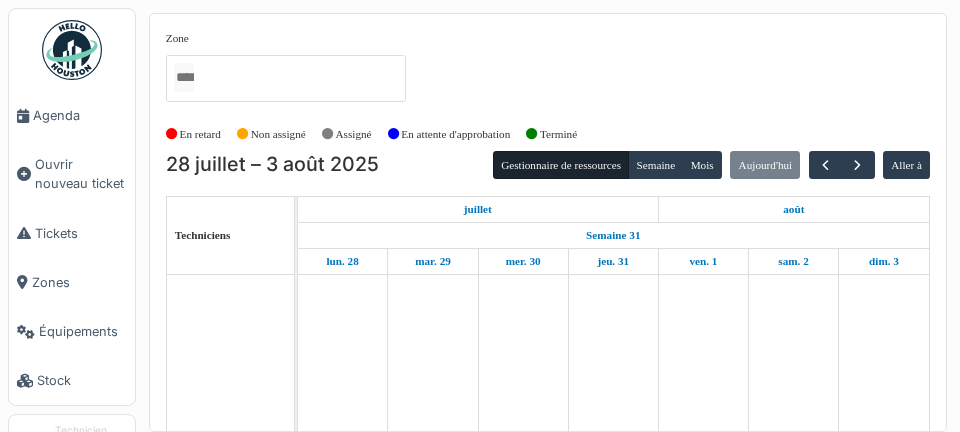 scroll, scrollTop: 0, scrollLeft: 0, axis: both 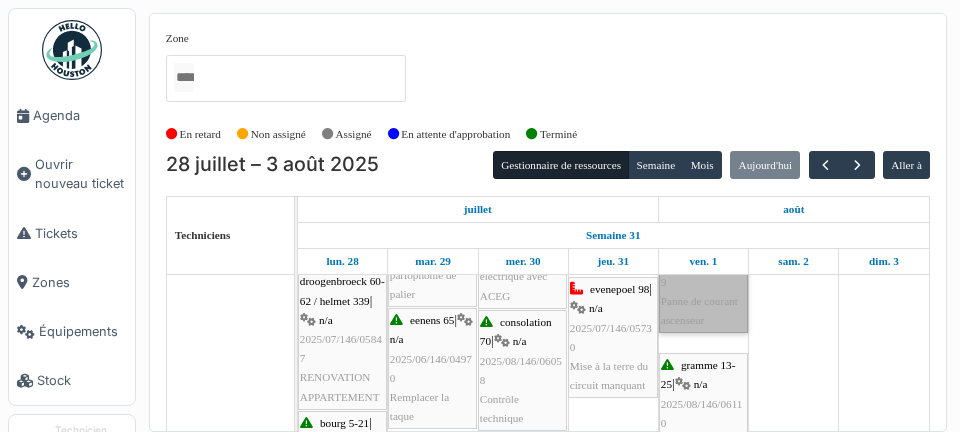 click on "metsys 21
|     n/a
2025/08/146/06119
Panne de courant ascenseur" at bounding box center (703, 272) 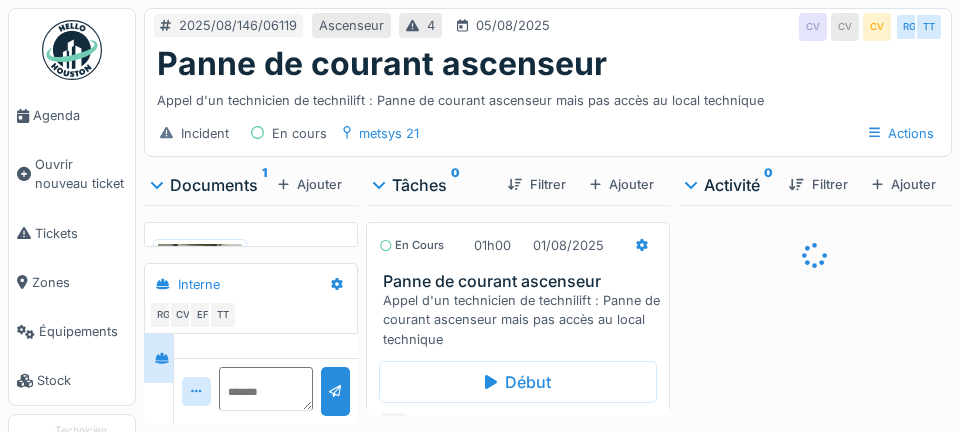 scroll, scrollTop: 0, scrollLeft: 0, axis: both 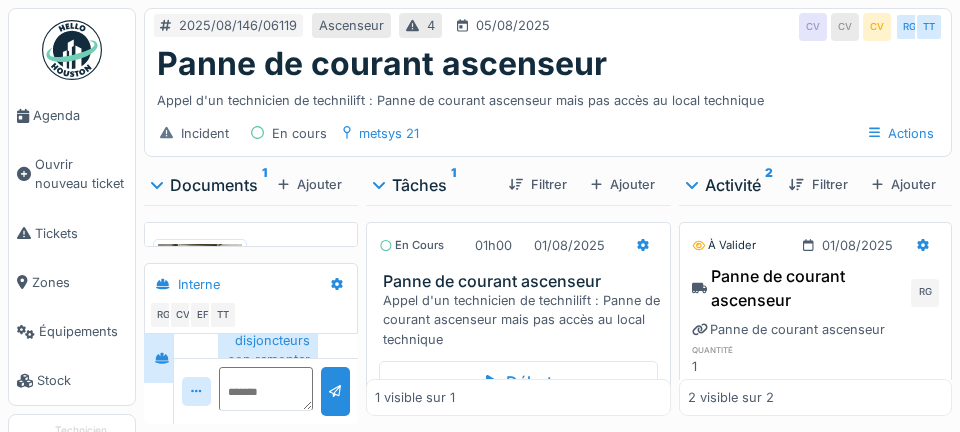 click on "Marquer comme terminé" at bounding box center [566, 424] 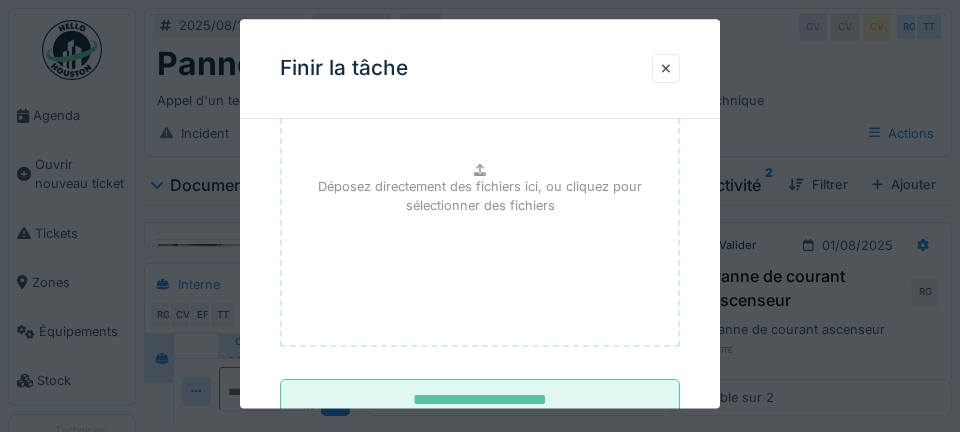 scroll, scrollTop: 268, scrollLeft: 0, axis: vertical 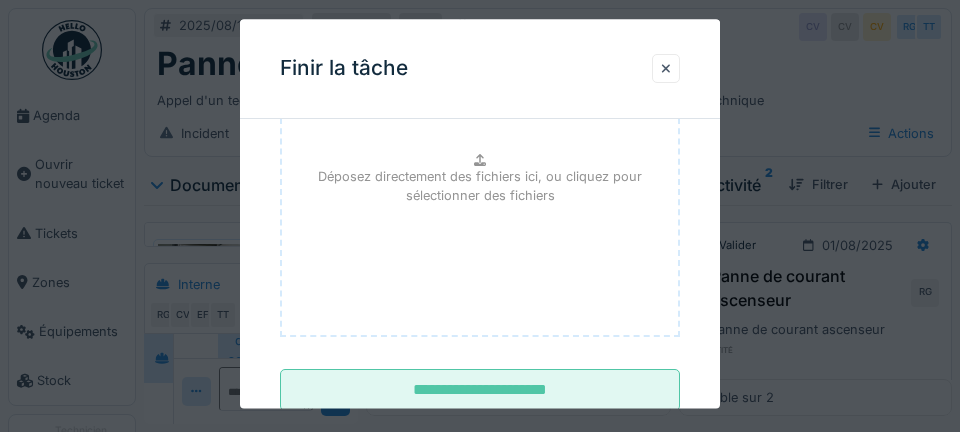click on "**********" at bounding box center [480, 391] 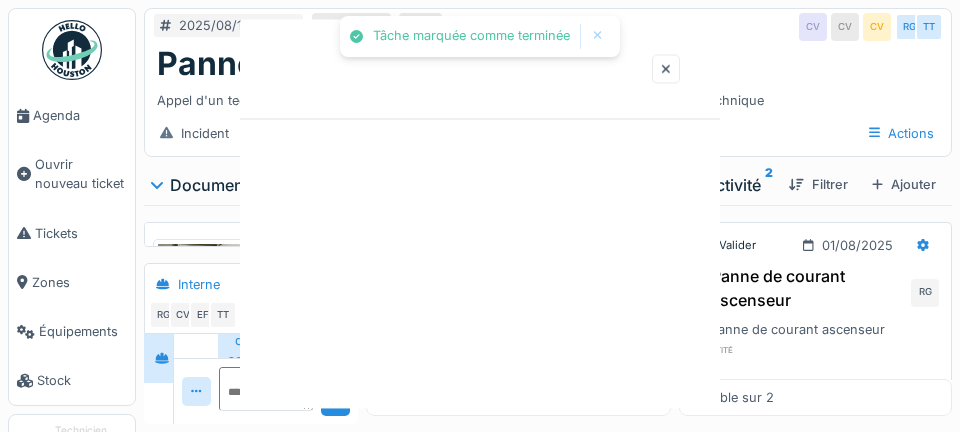 scroll, scrollTop: 0, scrollLeft: 0, axis: both 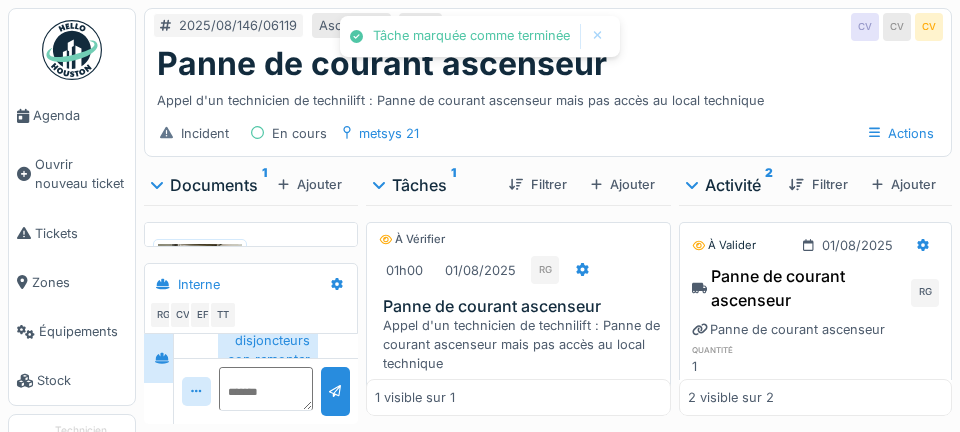 click on "Agenda" at bounding box center [80, 115] 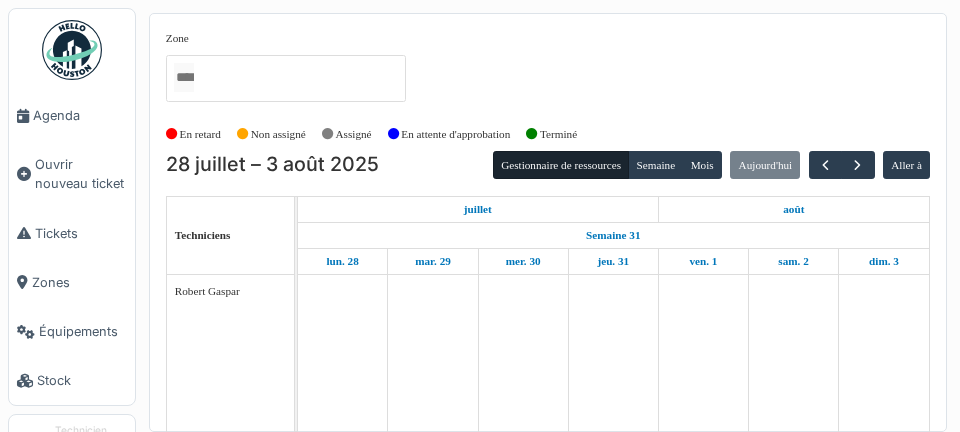 scroll, scrollTop: 0, scrollLeft: 0, axis: both 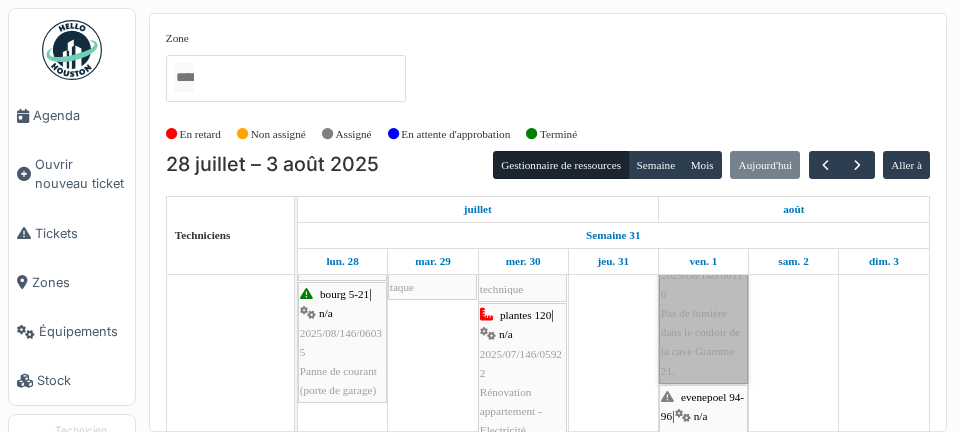 click on "gramme 13-25
|     n/a
2025/08/146/06110
Pas de lumière dans le couloir de la cave Gramme 21." at bounding box center [703, 304] 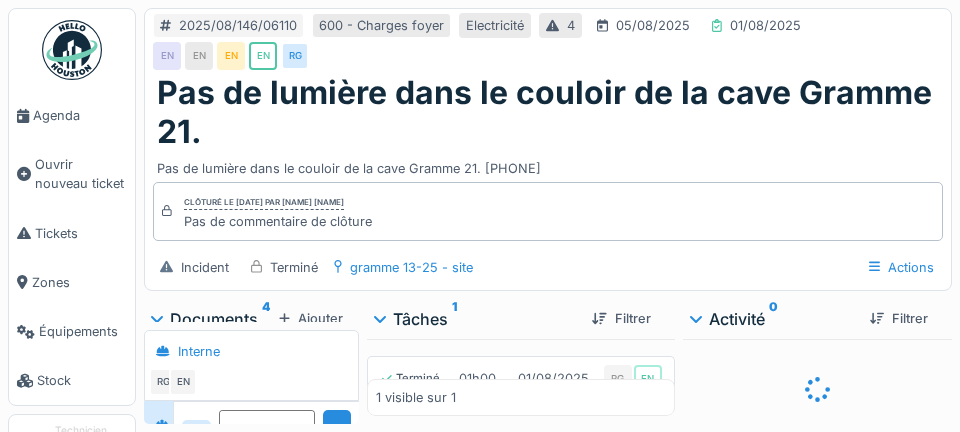 scroll, scrollTop: 0, scrollLeft: 0, axis: both 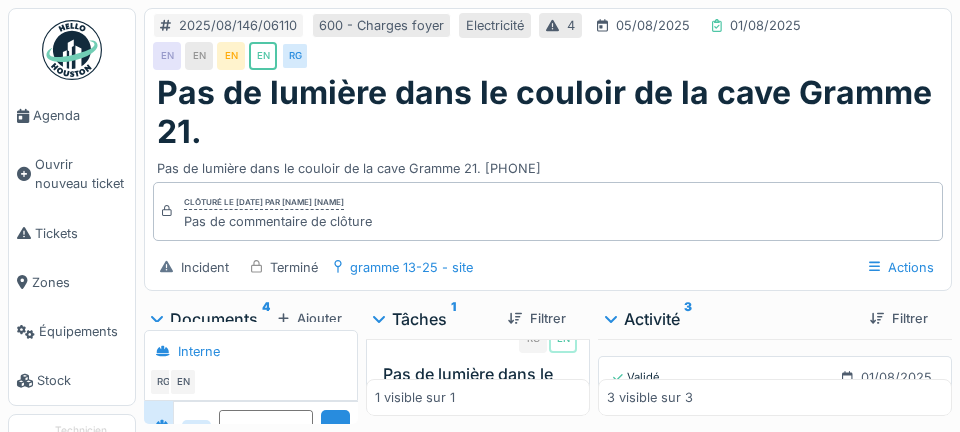 click on "Agenda" at bounding box center [72, 115] 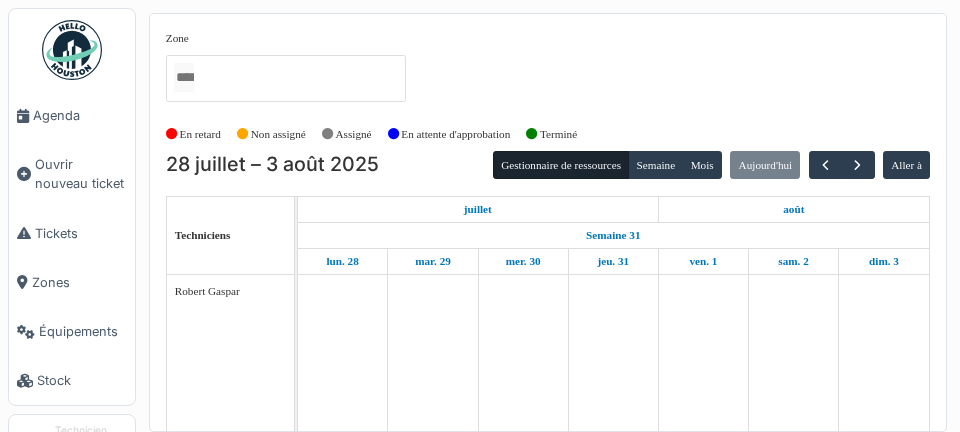 scroll, scrollTop: 0, scrollLeft: 0, axis: both 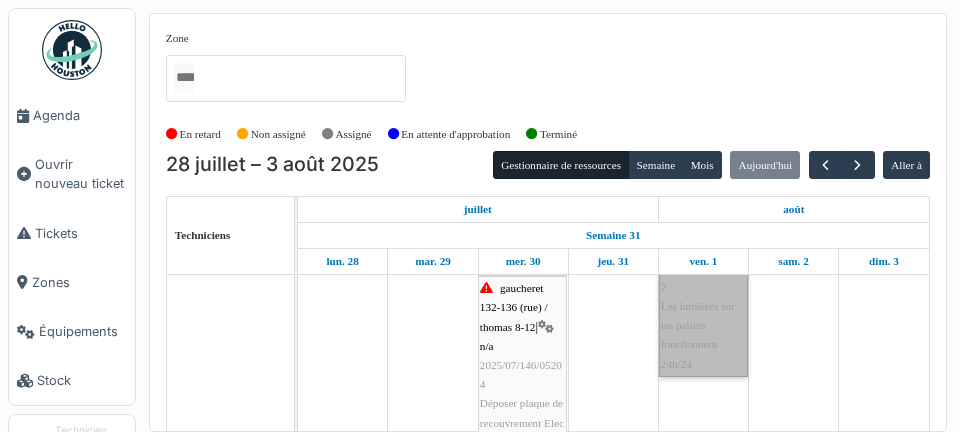 click on "[LAST] [PHONE]
|     n/a
[DATE][NUMBER]/[NUMBER]/[NUMBER]
Les lumières sur les paliers fonctionnent 24h/24" at bounding box center (703, 297) 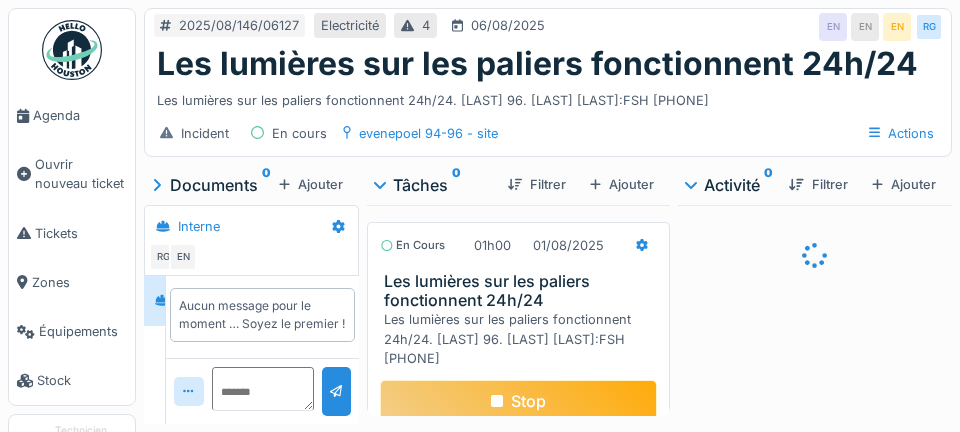 scroll, scrollTop: 0, scrollLeft: 0, axis: both 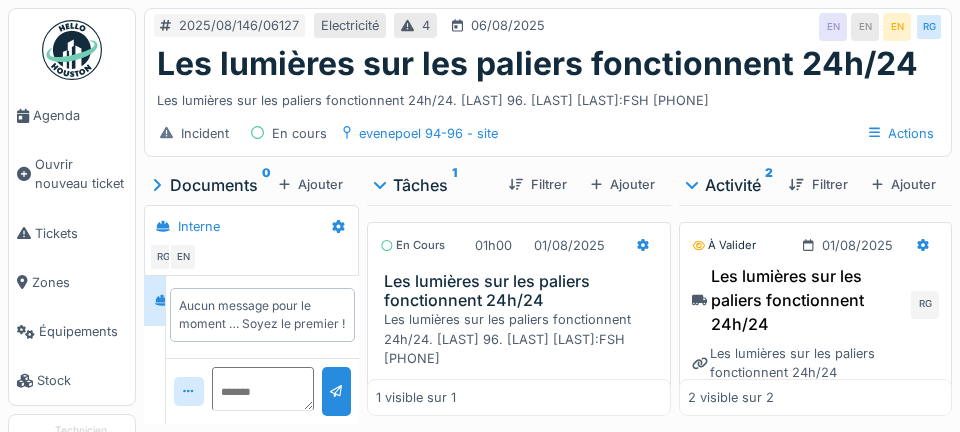 click on "Ajouter" at bounding box center [311, 184] 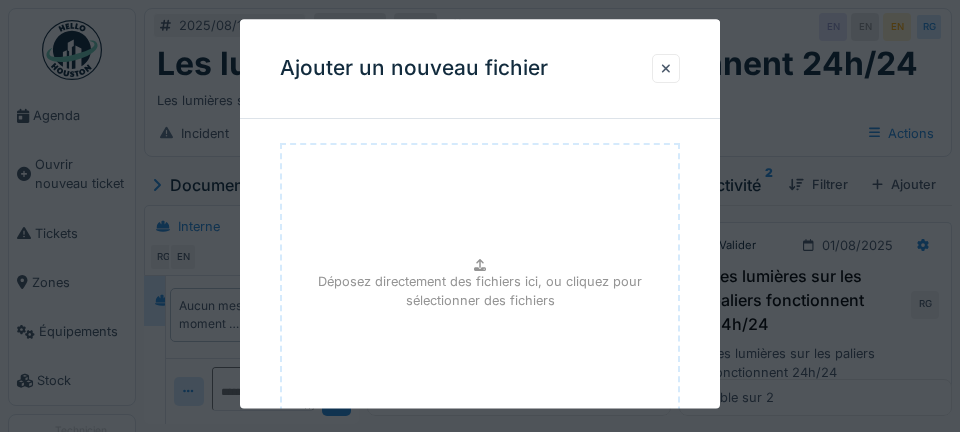 click on "Déposez directement des fichiers ici, ou cliquez pour sélectionner des fichiers" at bounding box center (480, 293) 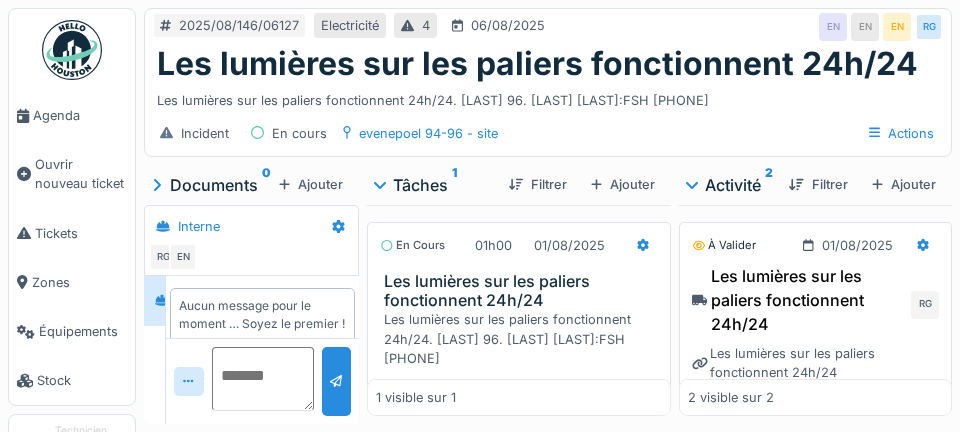 click at bounding box center (263, 379) 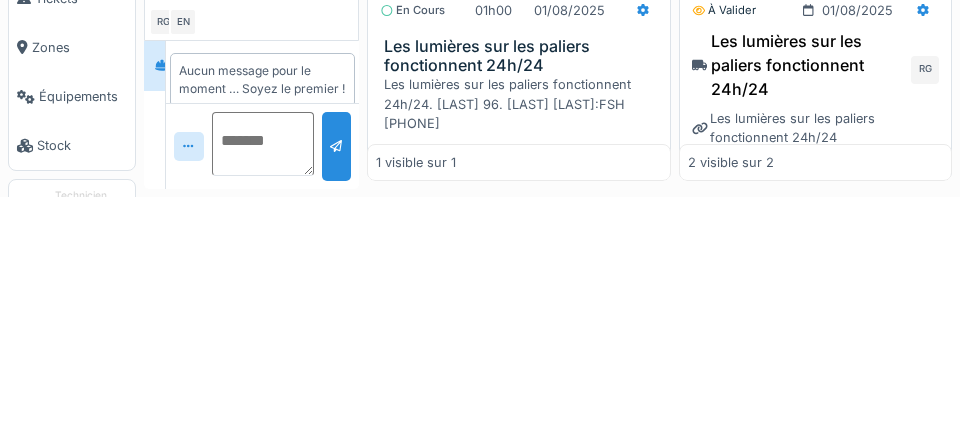 scroll, scrollTop: 96, scrollLeft: 0, axis: vertical 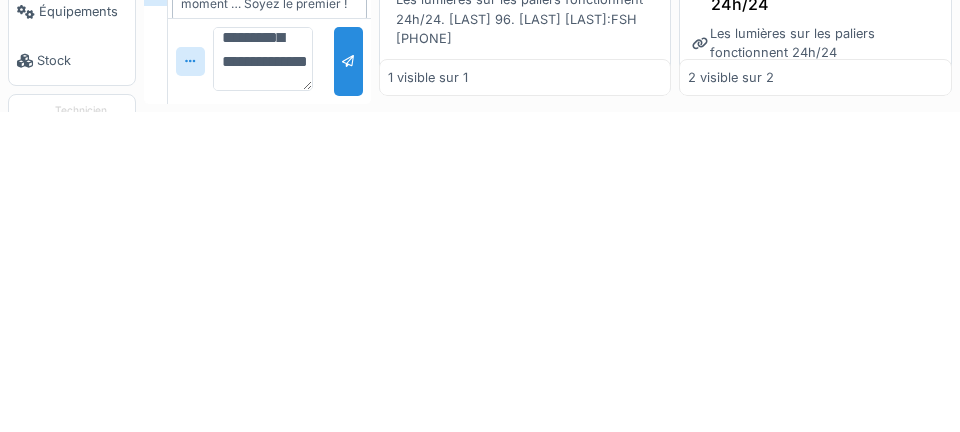 type on "**********" 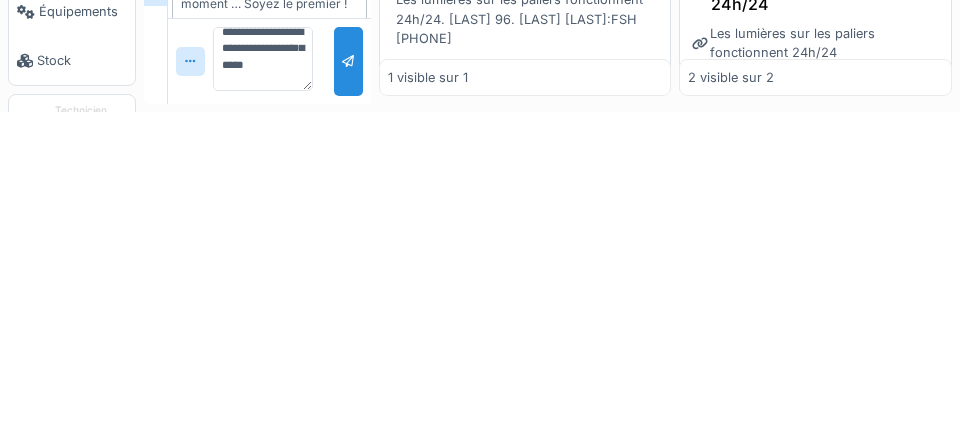 click at bounding box center [348, 381] 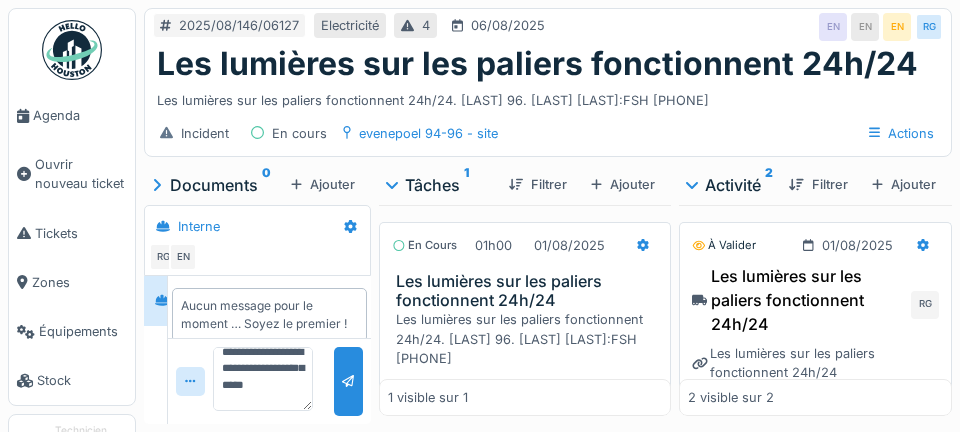 scroll, scrollTop: 0, scrollLeft: 0, axis: both 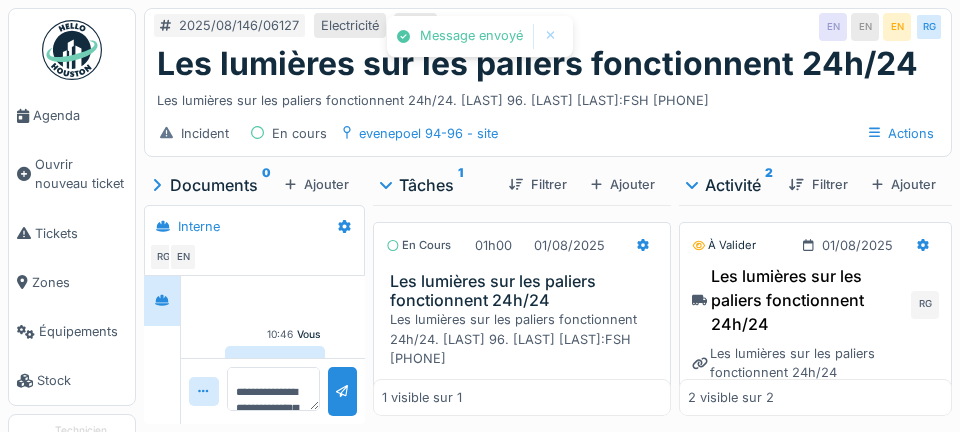 click on "Stop" at bounding box center (522, 401) 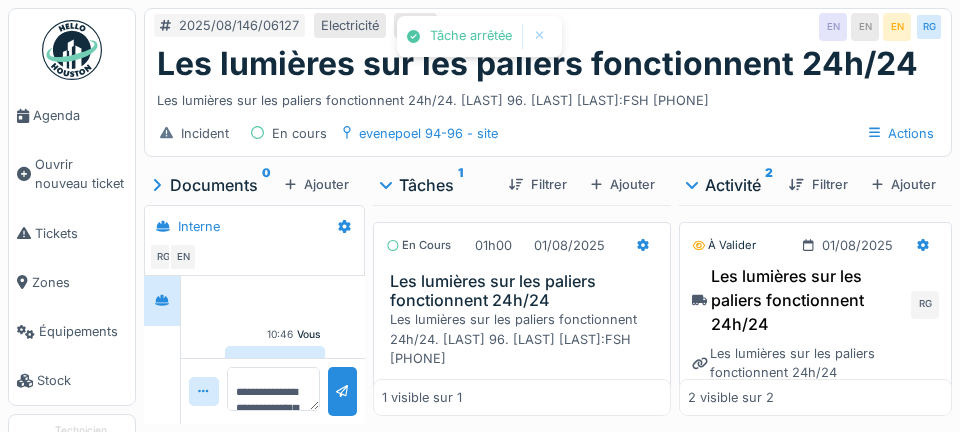 click on "Marquer comme terminé" at bounding box center [566, 443] 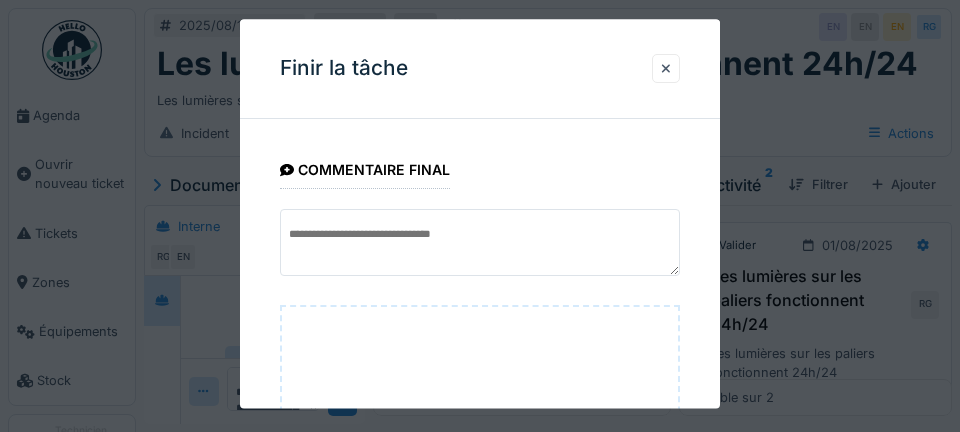 scroll, scrollTop: 328, scrollLeft: 0, axis: vertical 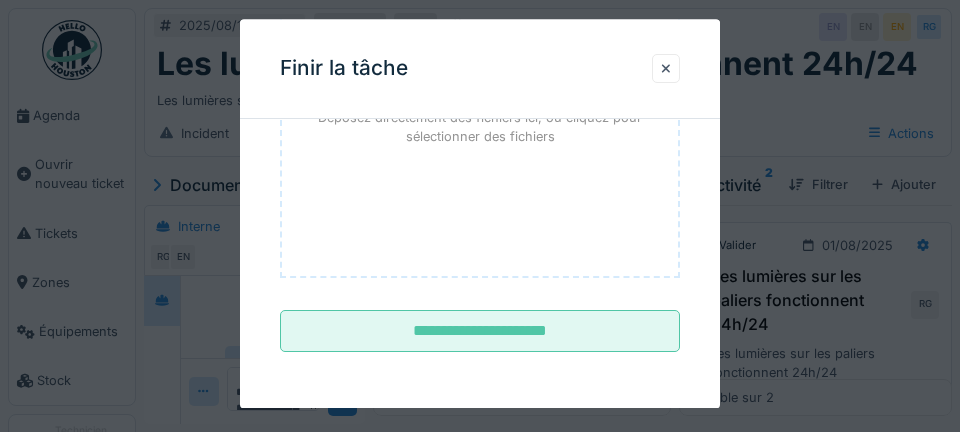 click on "**********" at bounding box center (480, 332) 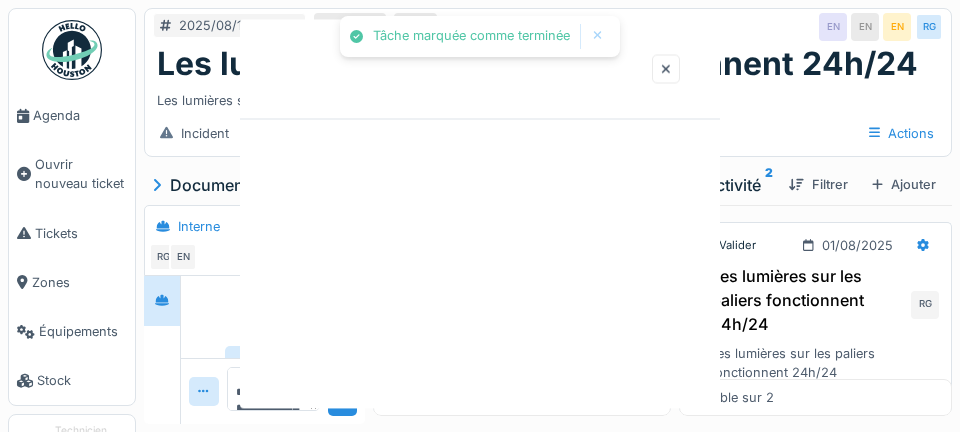 scroll, scrollTop: 0, scrollLeft: 0, axis: both 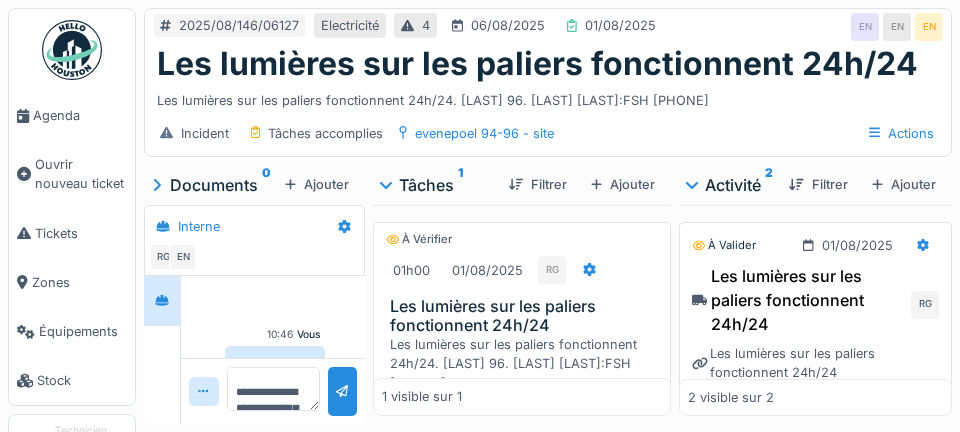 click on "Agenda" at bounding box center (72, 115) 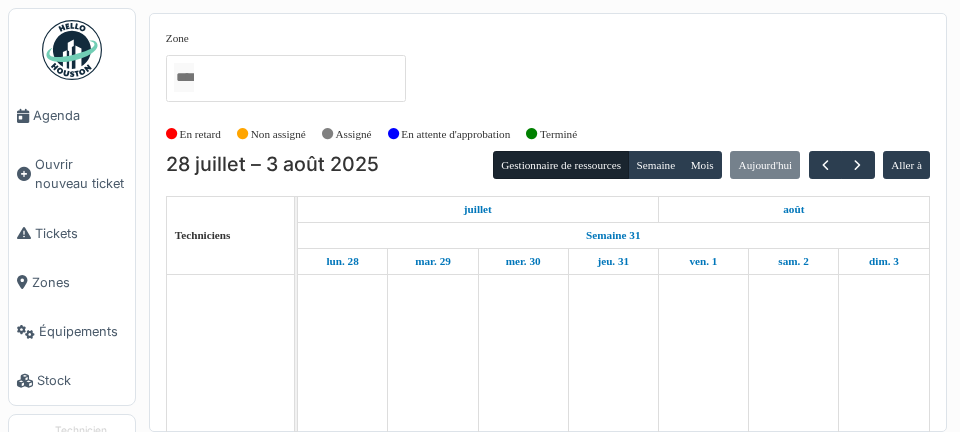 scroll, scrollTop: 0, scrollLeft: 0, axis: both 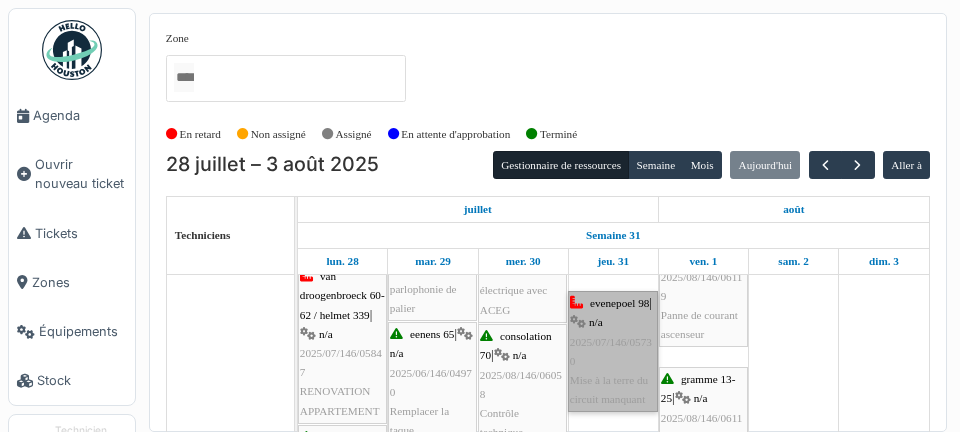 click on "evenepoel 98
|     n/a
2025/07/146/05730
Mise à la terre du circuit manquant" at bounding box center (613, 351) 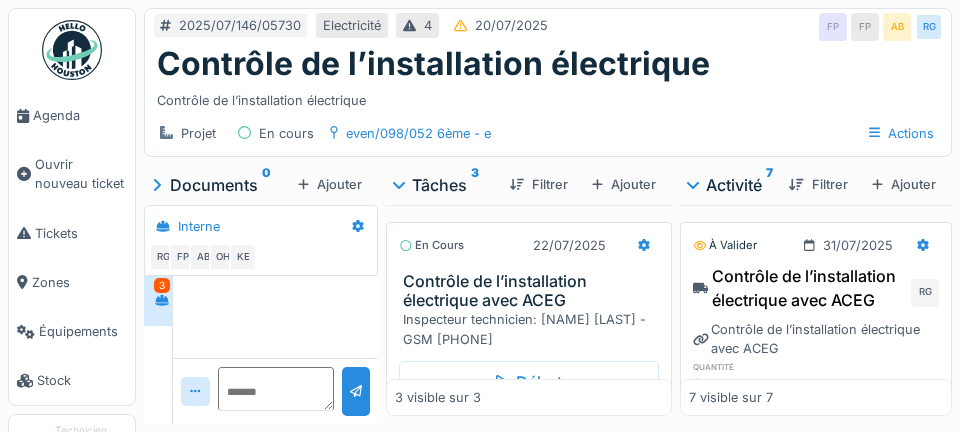 scroll, scrollTop: 0, scrollLeft: 0, axis: both 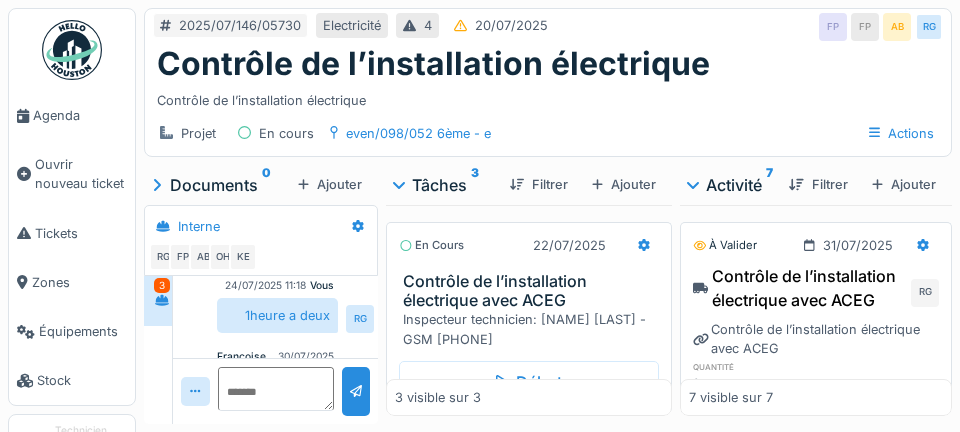 click on "Début" at bounding box center (529, 382) 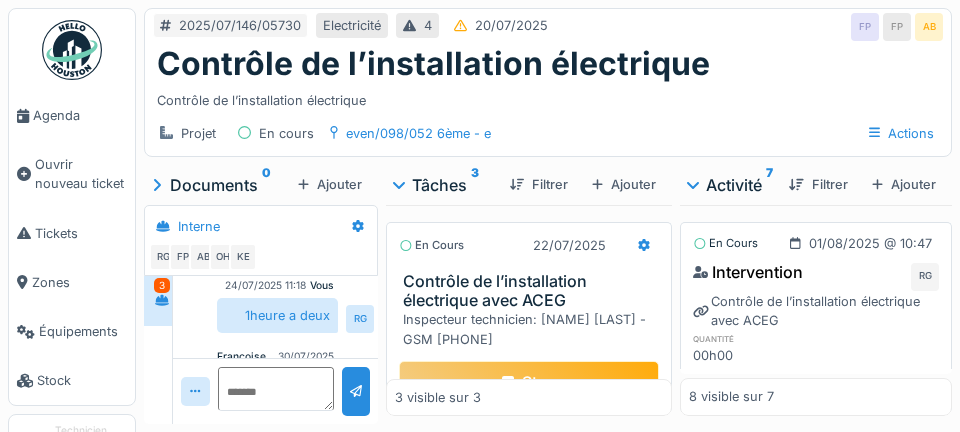 click 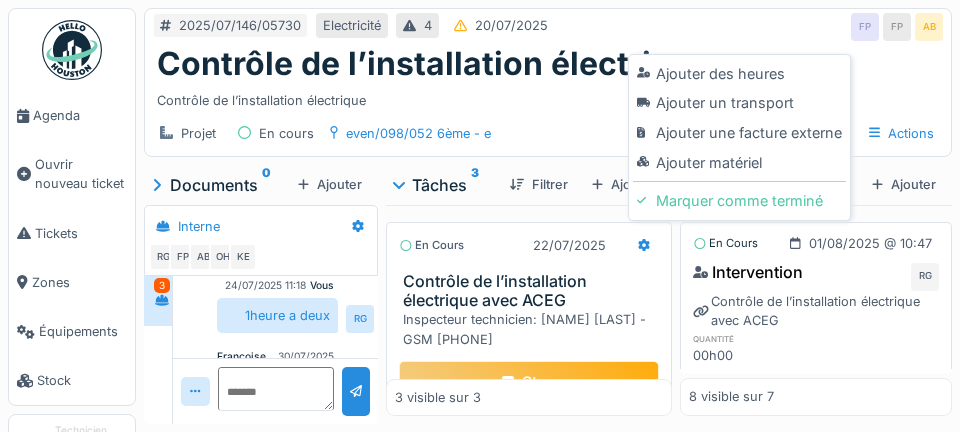 click on "Ajouter un transport" at bounding box center [739, 103] 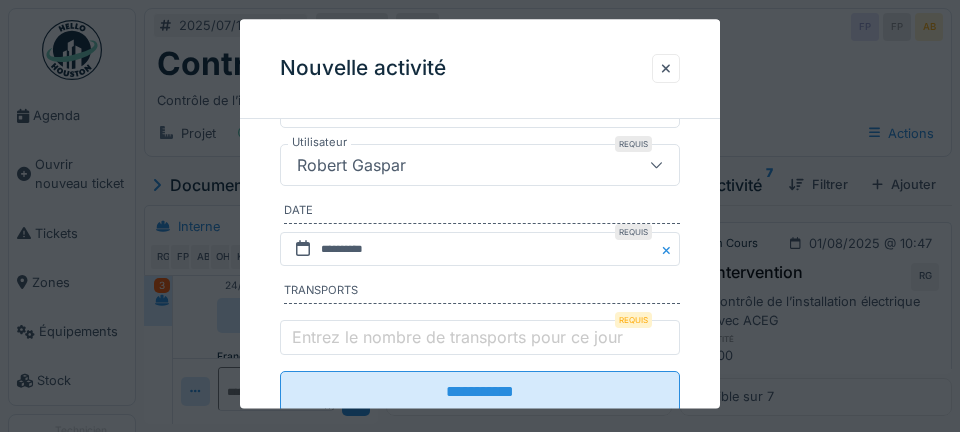scroll, scrollTop: 403, scrollLeft: 0, axis: vertical 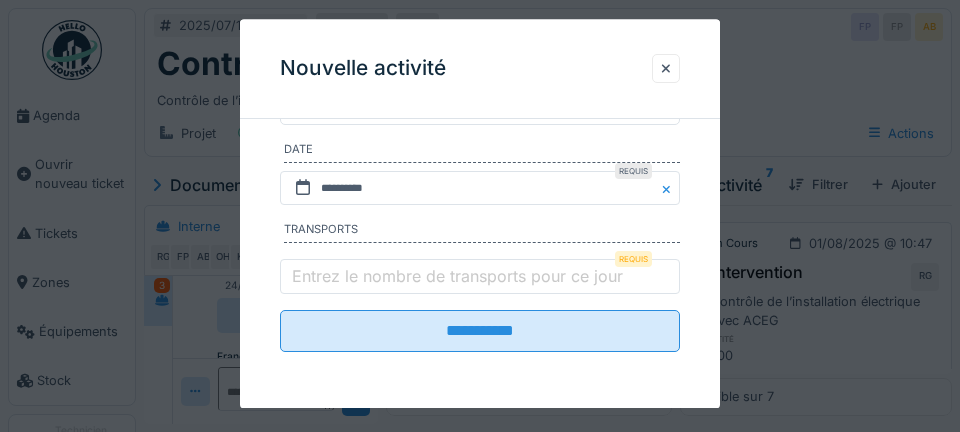 click on "Entrez le nombre de transports pour ce jour" at bounding box center (457, 276) 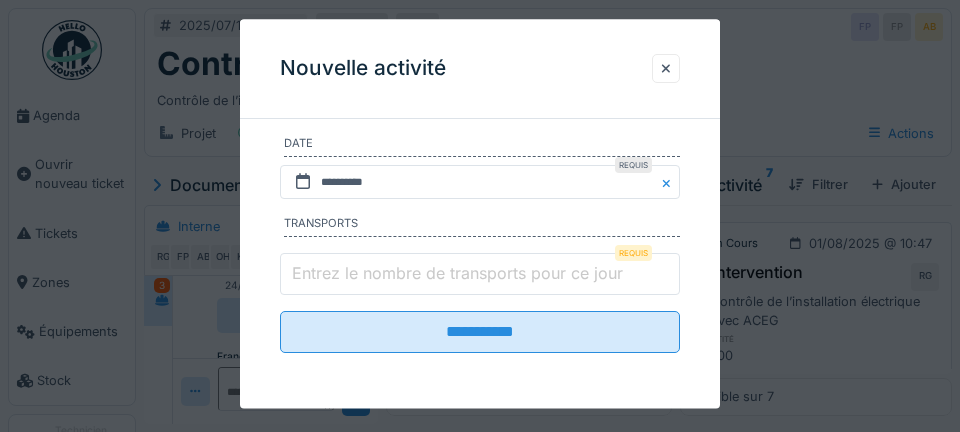 click on "Entrez le nombre de transports pour ce jour" at bounding box center [480, 275] 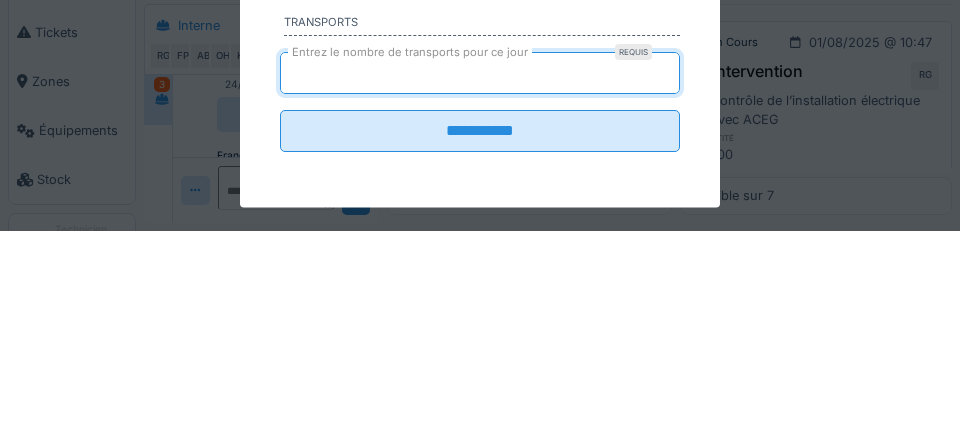 type on "*" 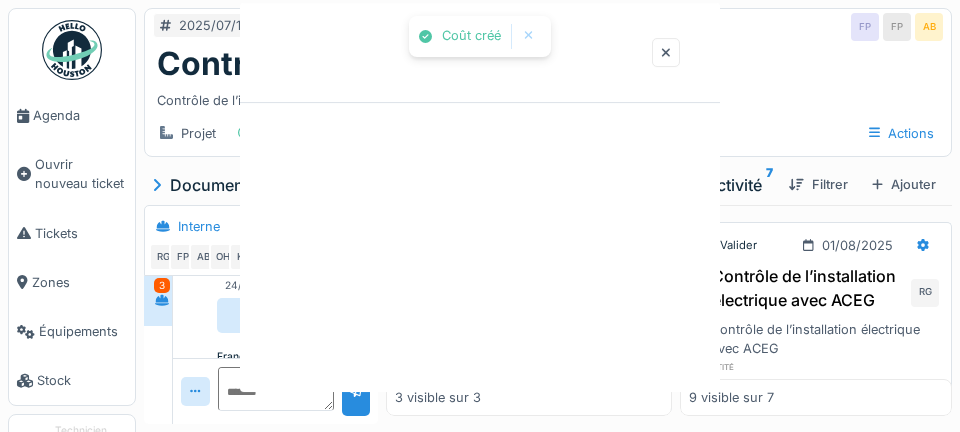 scroll, scrollTop: 0, scrollLeft: 0, axis: both 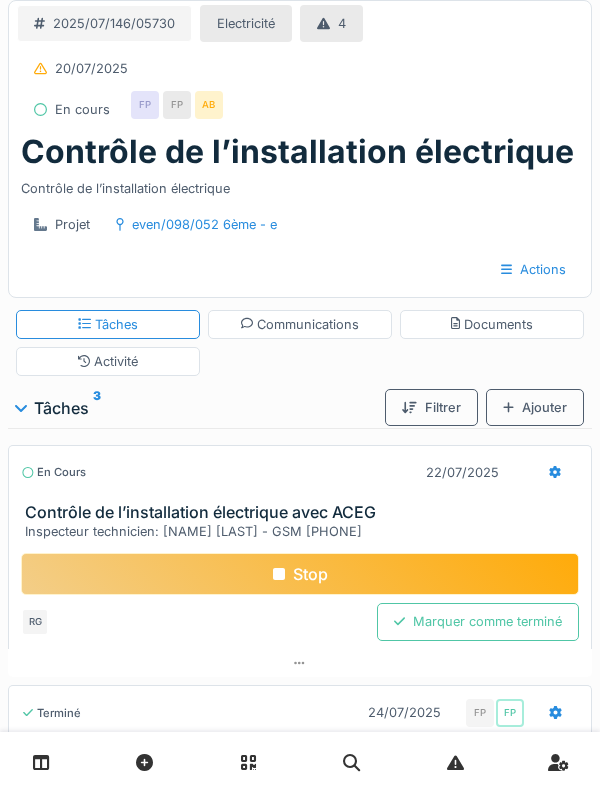 click on "En cours 22/07/2025" at bounding box center [300, 472] 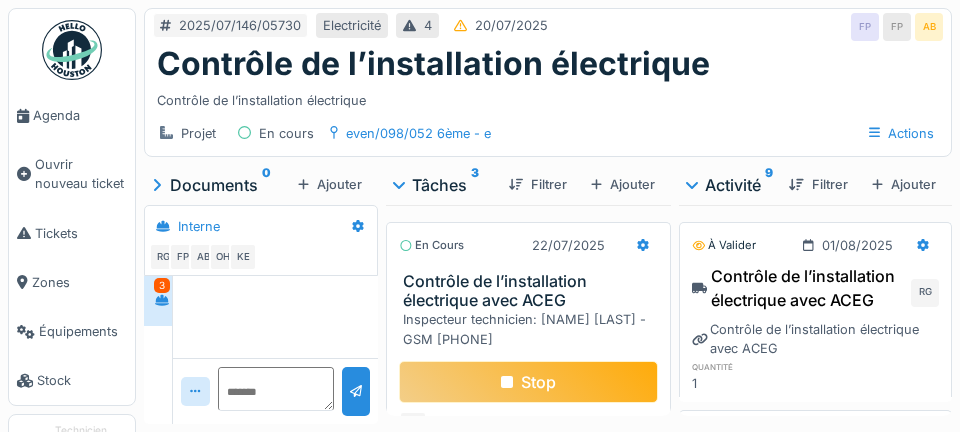 scroll, scrollTop: 582, scrollLeft: 0, axis: vertical 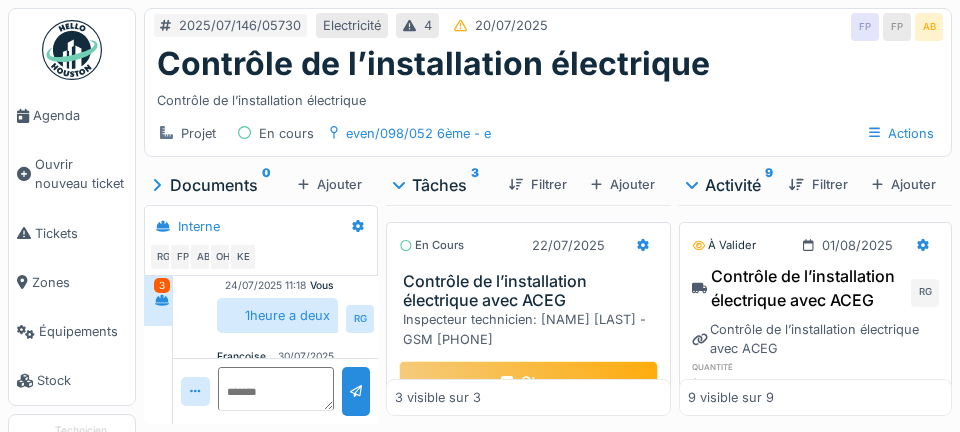 click on "Contrôle de l’installation électrique avec ACEG" at bounding box center (532, 291) 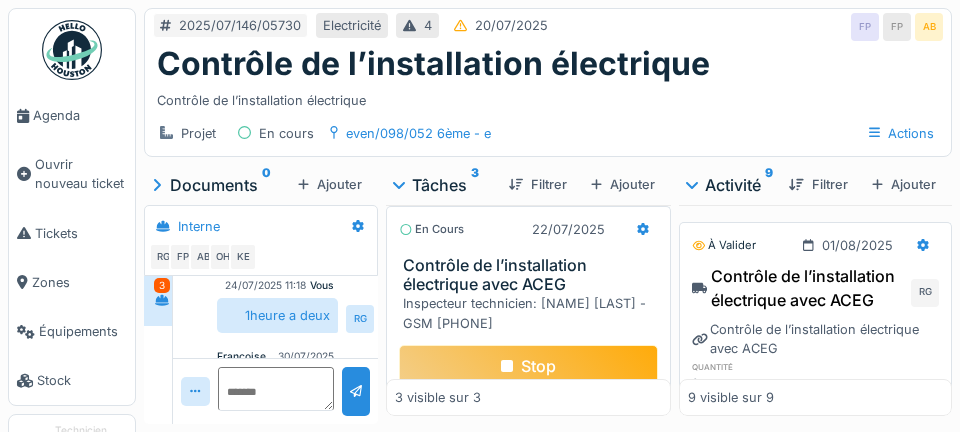 scroll, scrollTop: 96, scrollLeft: 0, axis: vertical 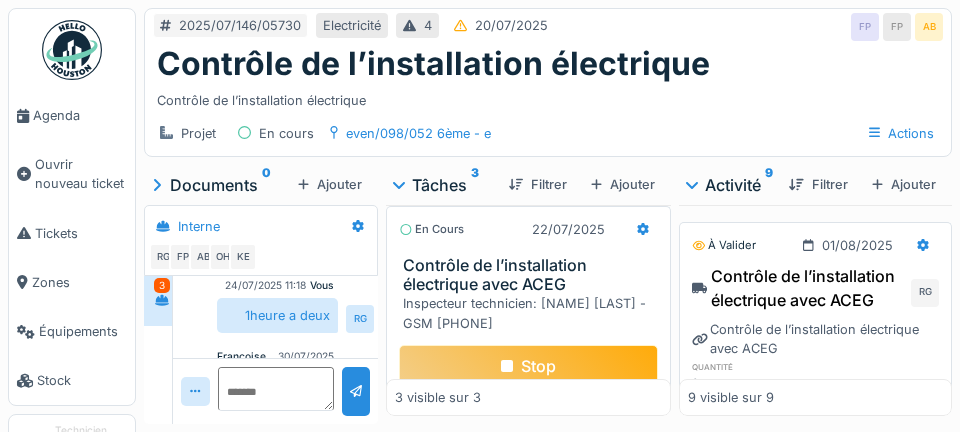 click on "mar. 22 juil.   13:00 mar. 22 juil.   16:00" at bounding box center (524, 423) 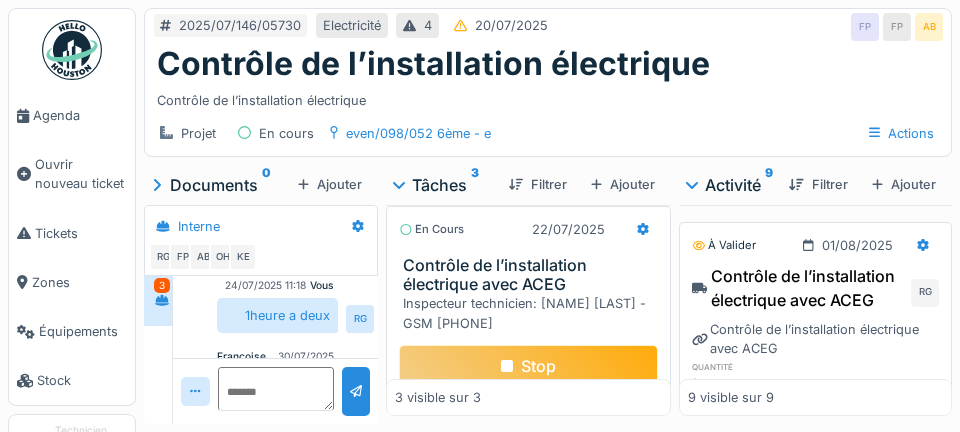 click on "mar. 22 juil.   13:00 mar. 22 juil.   16:00" at bounding box center (524, 423) 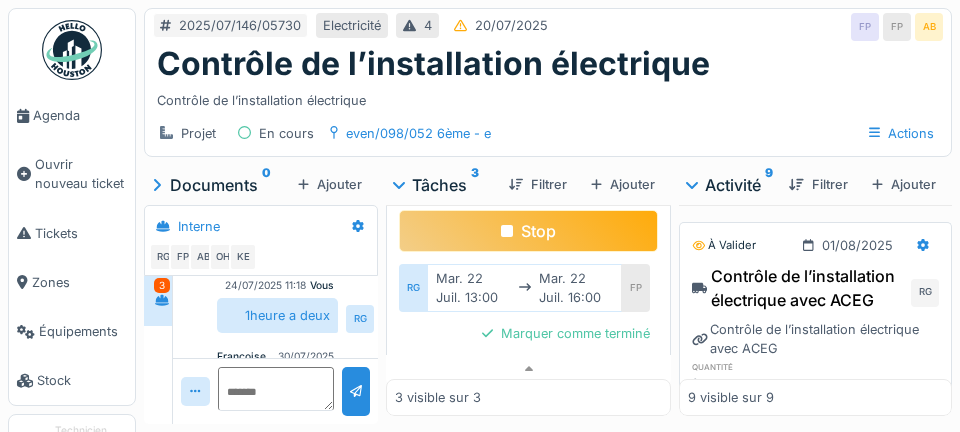 scroll, scrollTop: 151, scrollLeft: 0, axis: vertical 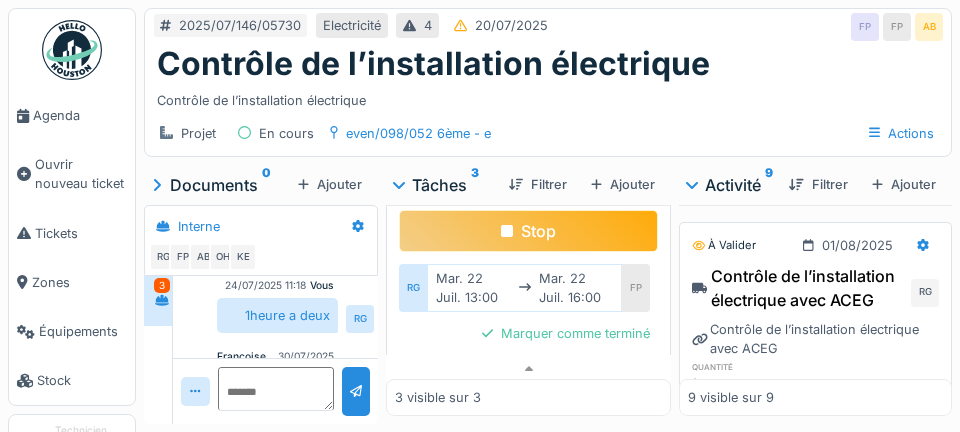 click on "Terminé 24/07/2025 FP FP" at bounding box center (528, 424) 